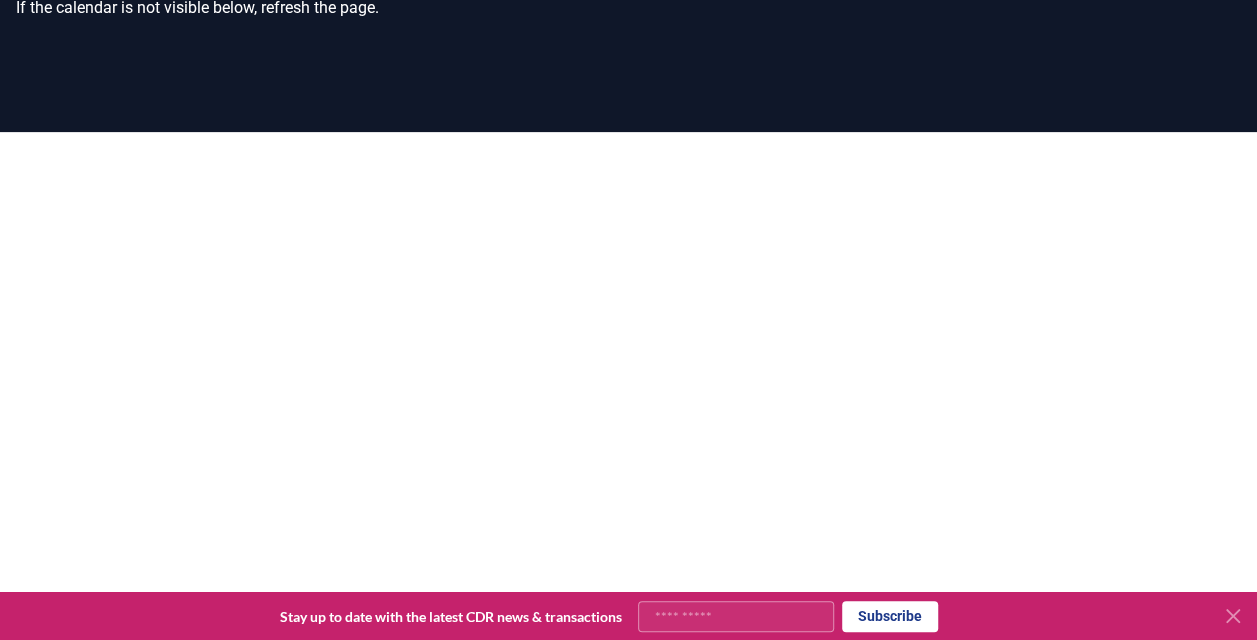 scroll, scrollTop: 0, scrollLeft: 0, axis: both 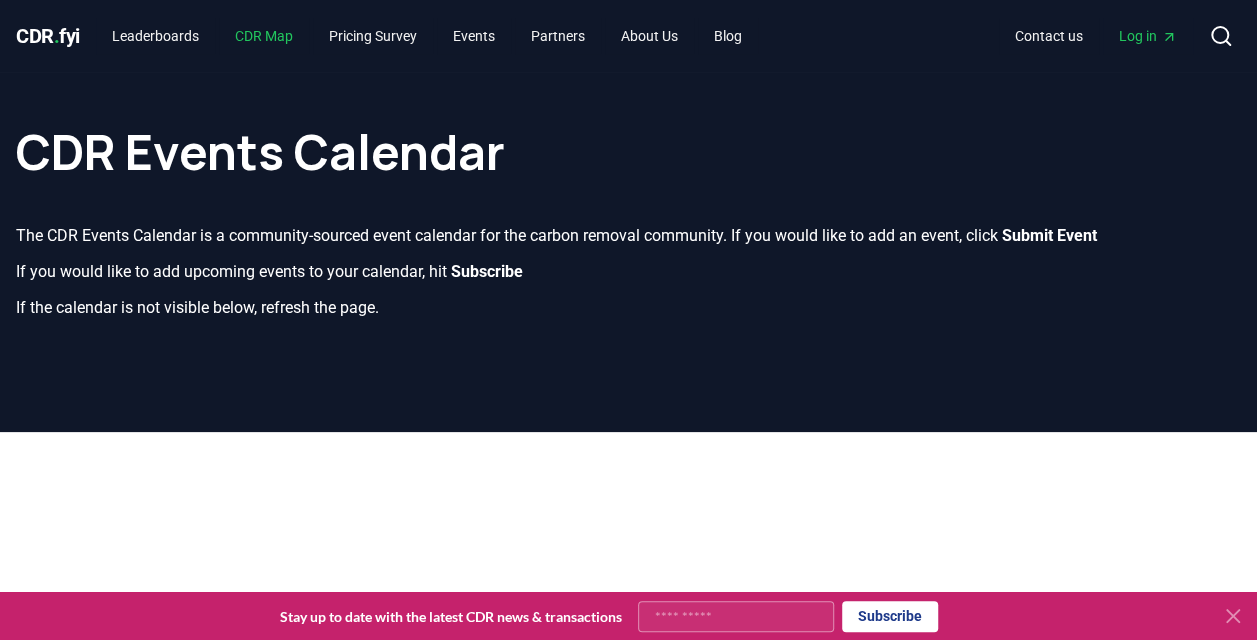 click on "CDR Map" at bounding box center [264, 36] 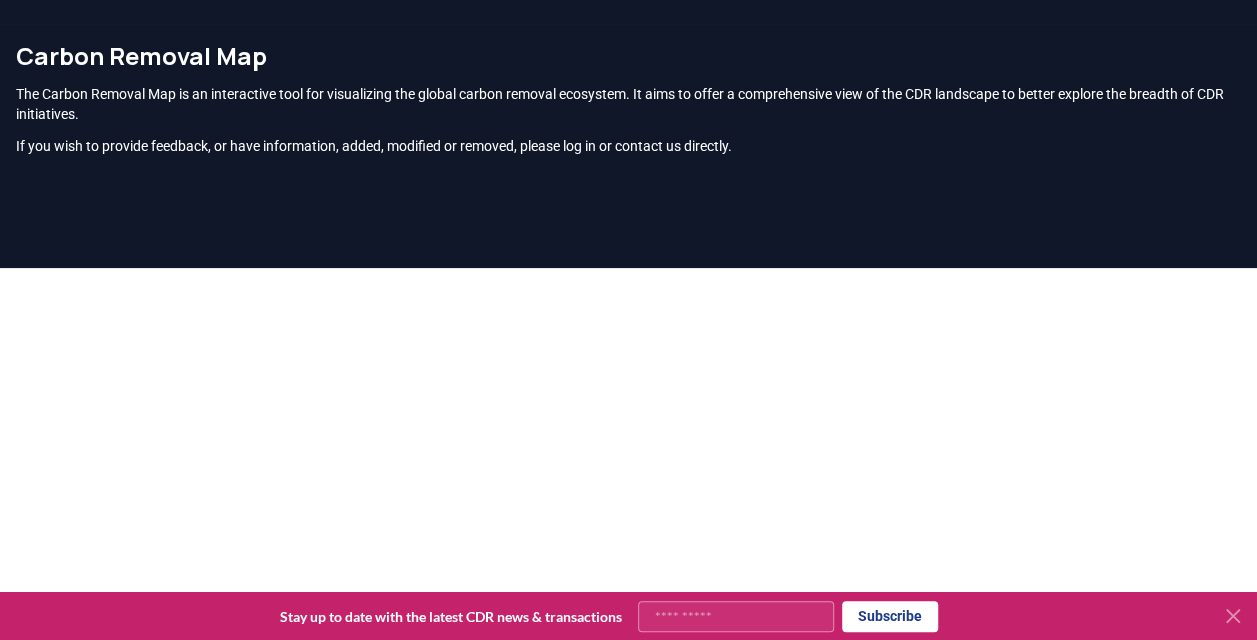 scroll, scrollTop: 0, scrollLeft: 0, axis: both 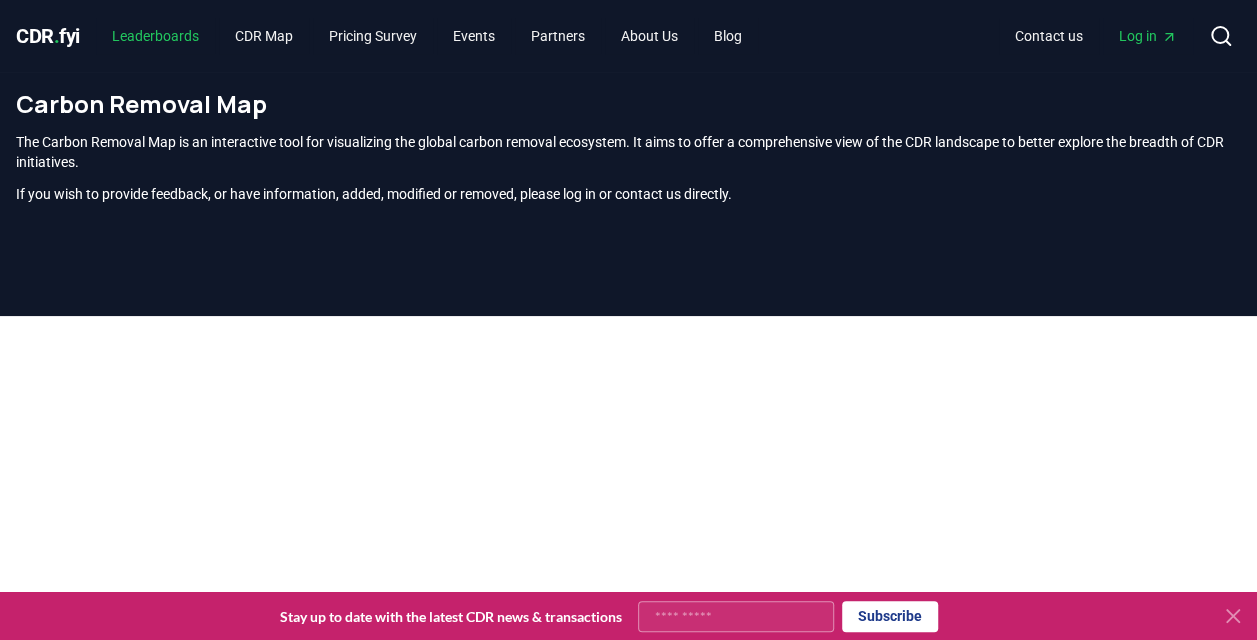 click on "Leaderboards" at bounding box center [155, 36] 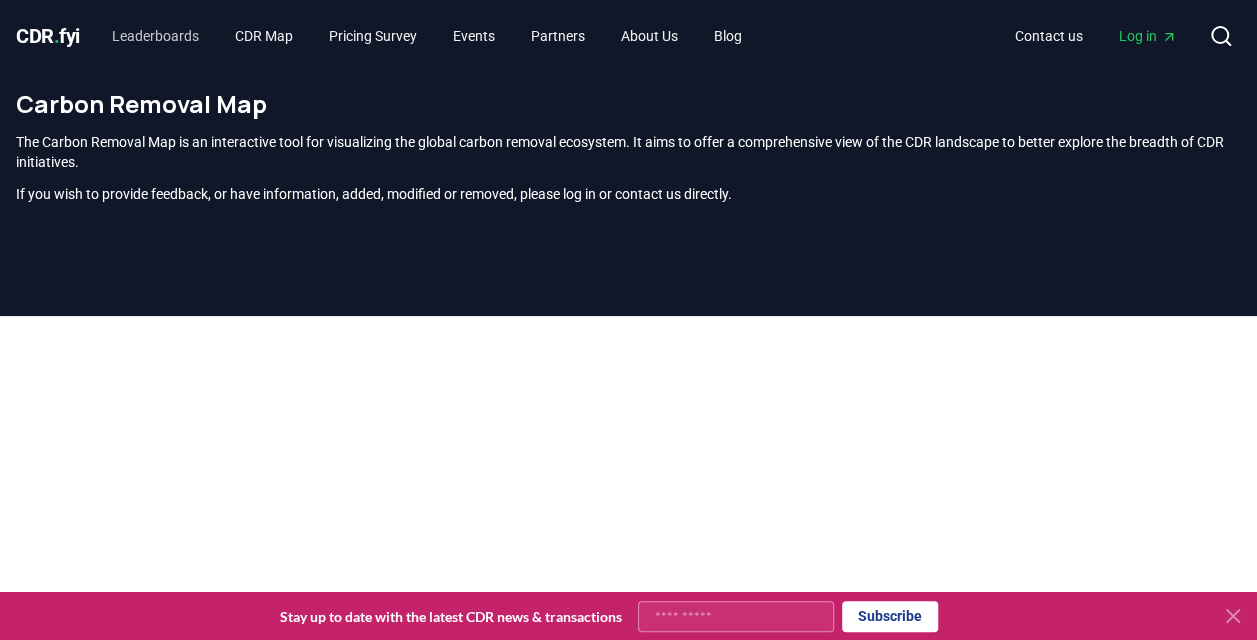 scroll, scrollTop: 608, scrollLeft: 0, axis: vertical 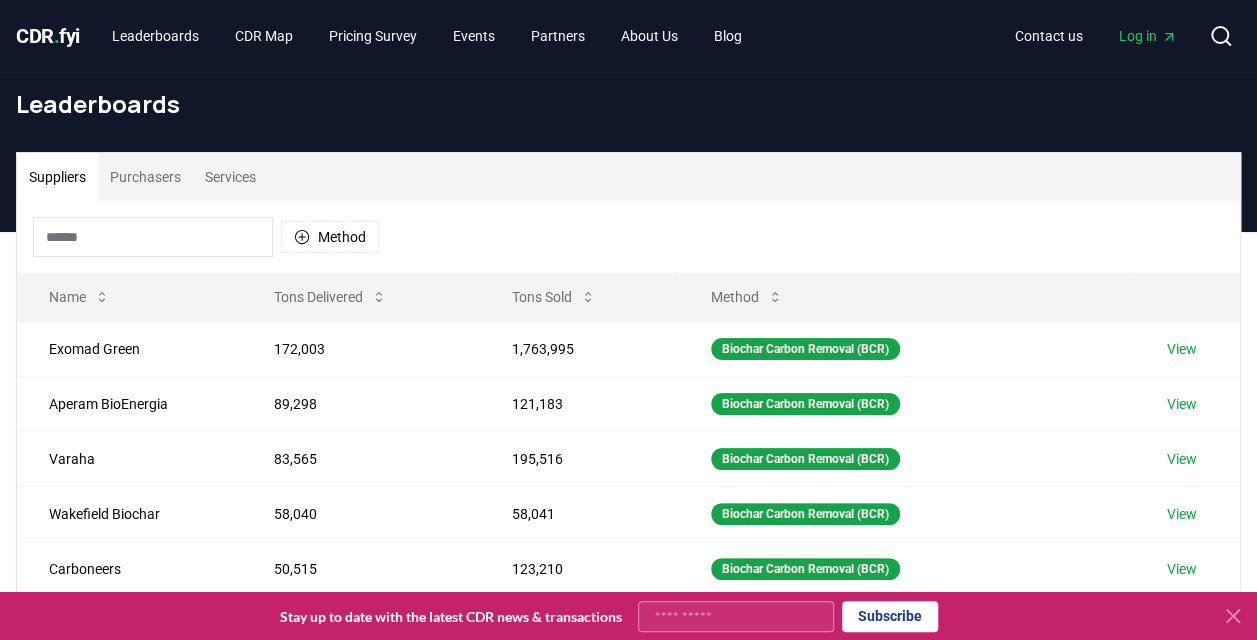 click on "Method" at bounding box center [628, 237] 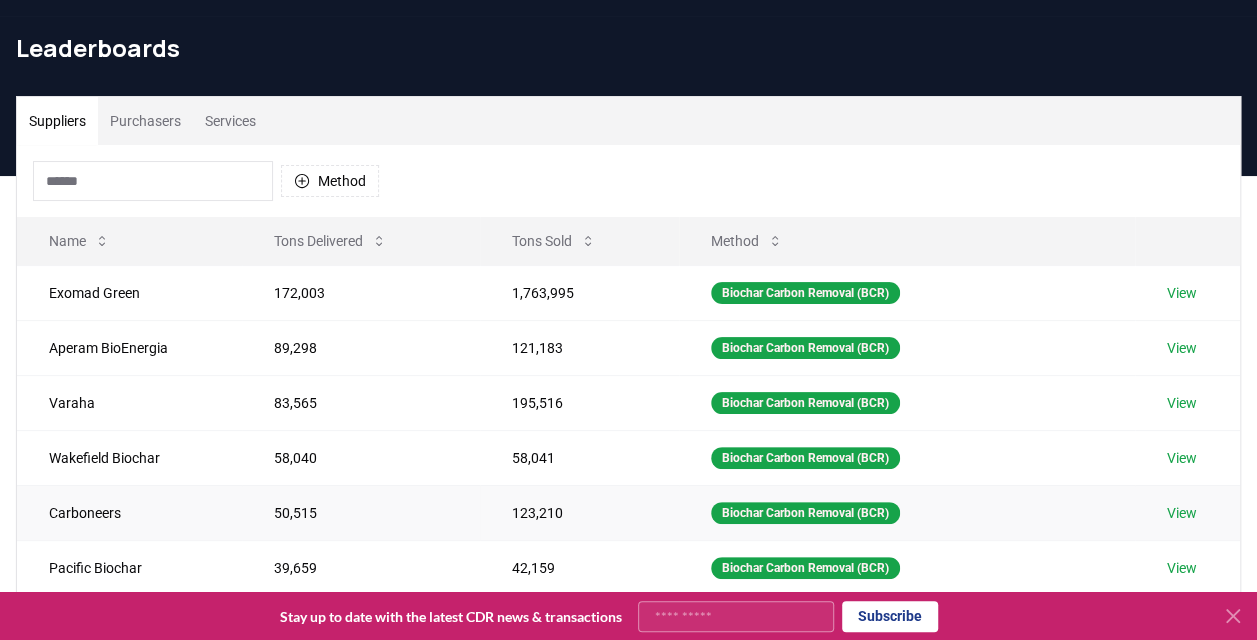 scroll, scrollTop: 0, scrollLeft: 0, axis: both 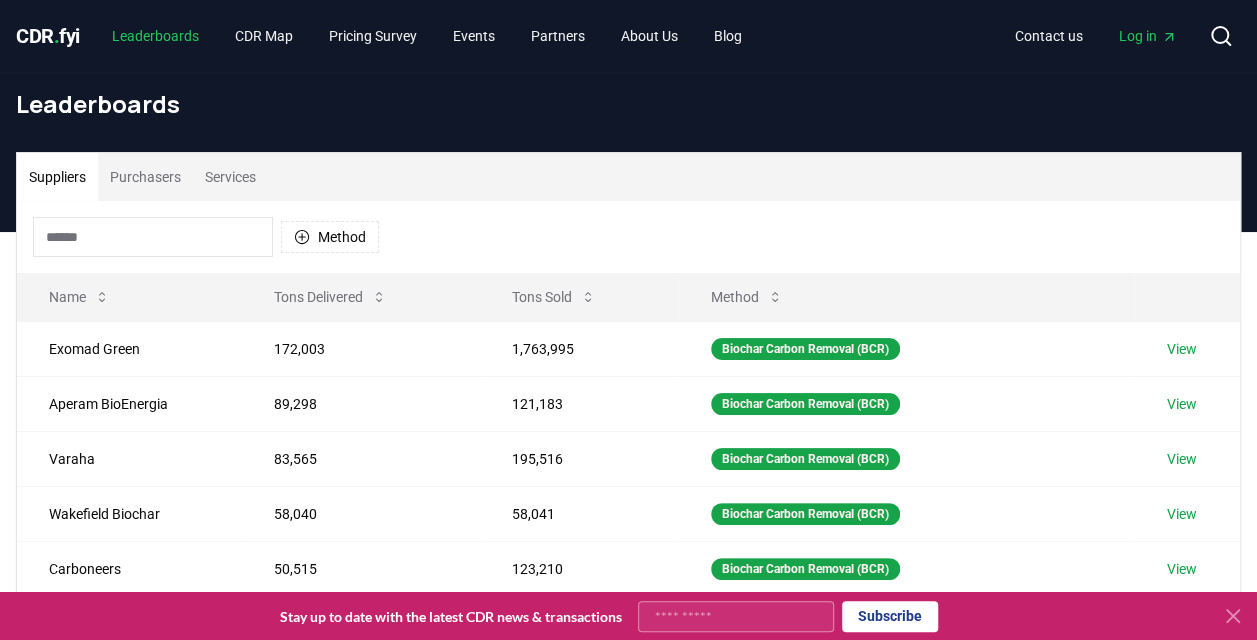 click on "Leaderboards" at bounding box center [155, 36] 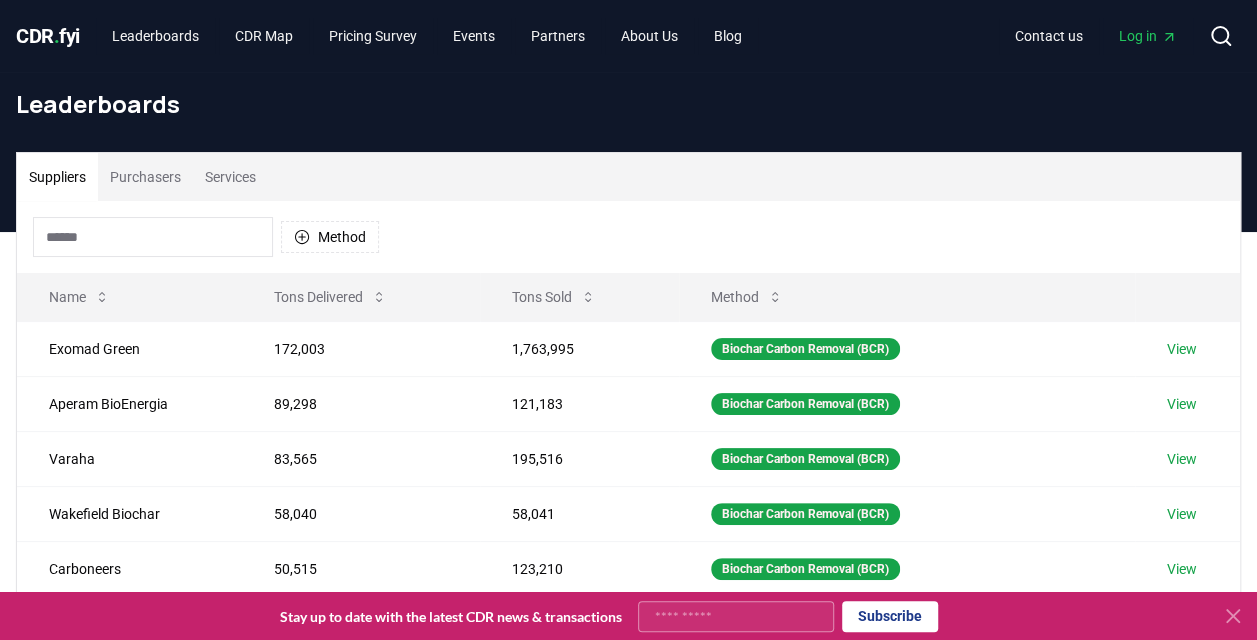 click on "CDR . fyi" at bounding box center [48, 36] 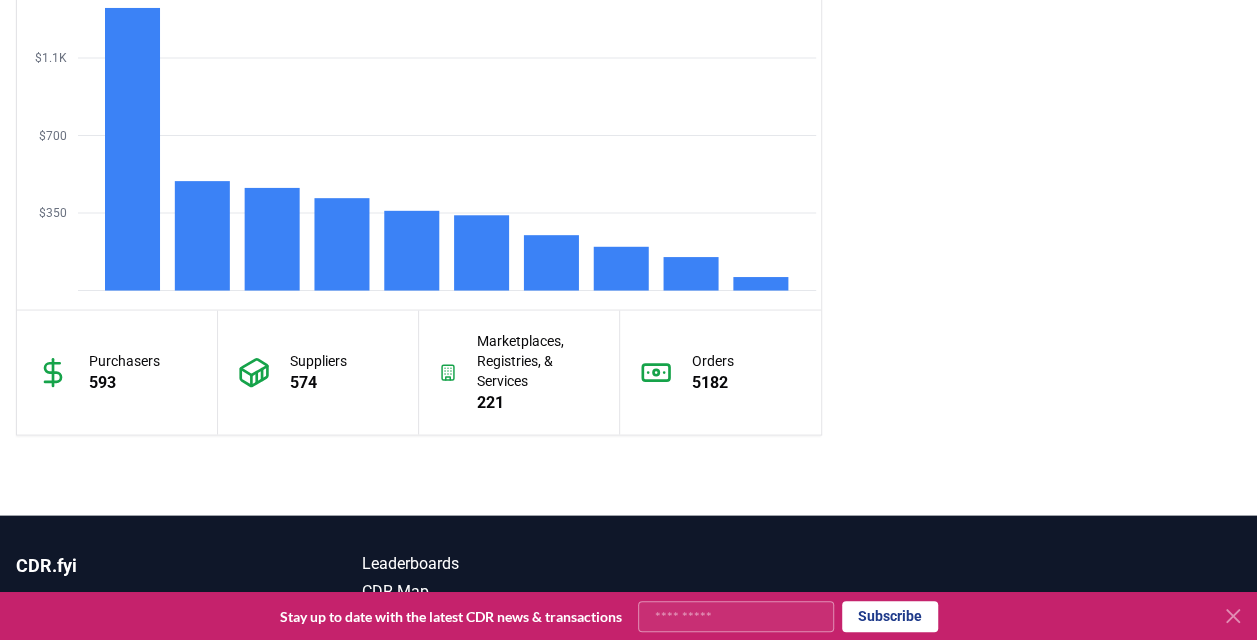 scroll, scrollTop: 1948, scrollLeft: 0, axis: vertical 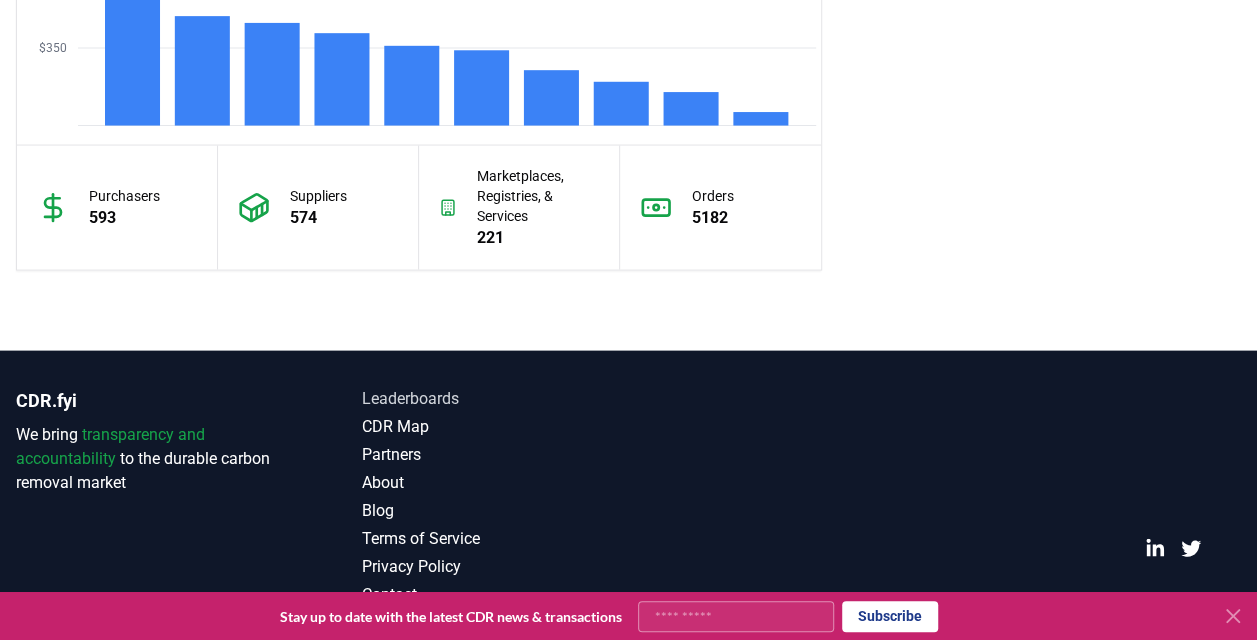 click on "Leaderboards" at bounding box center (495, 399) 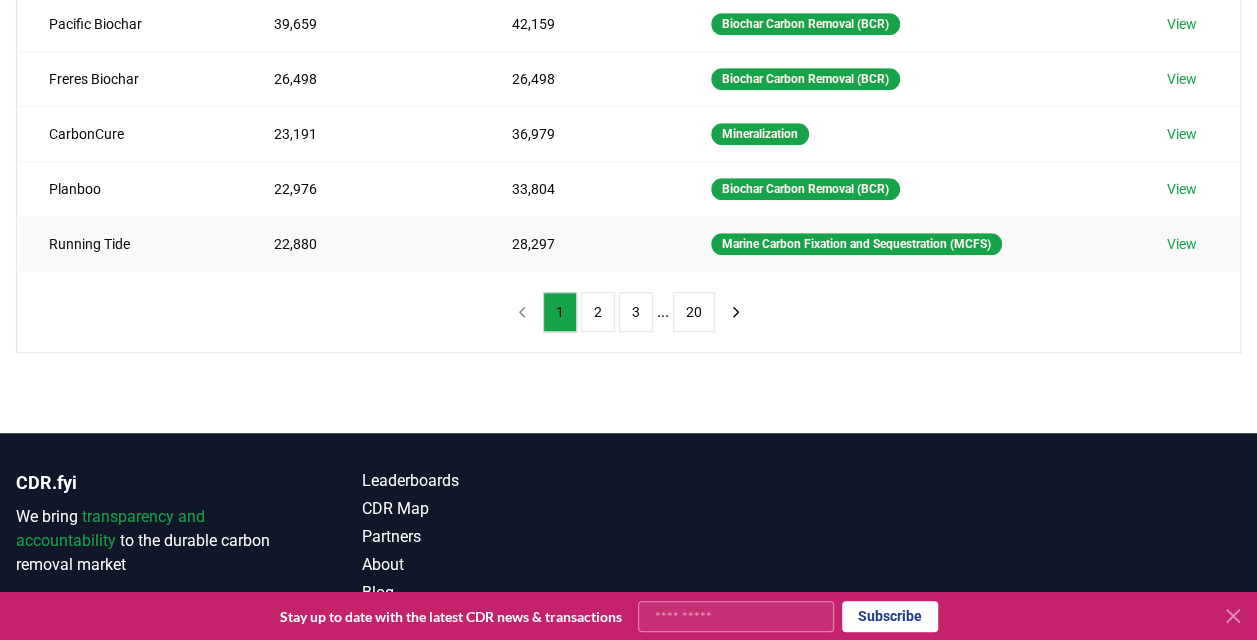scroll, scrollTop: 0, scrollLeft: 0, axis: both 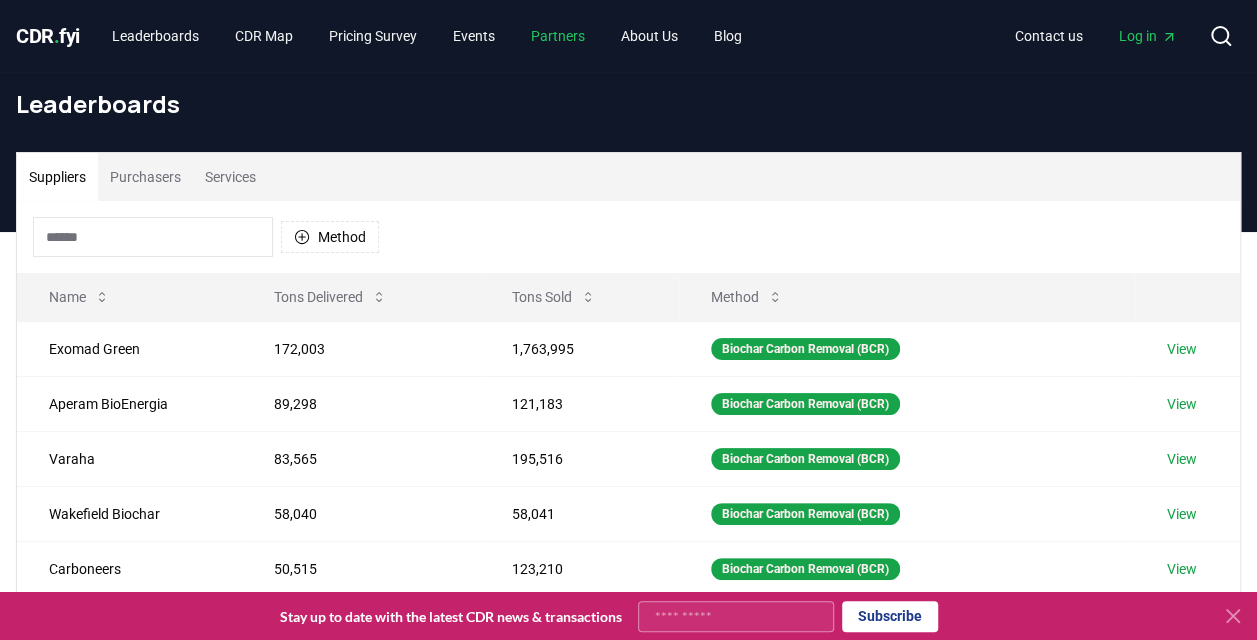 click on "Partners" at bounding box center [558, 36] 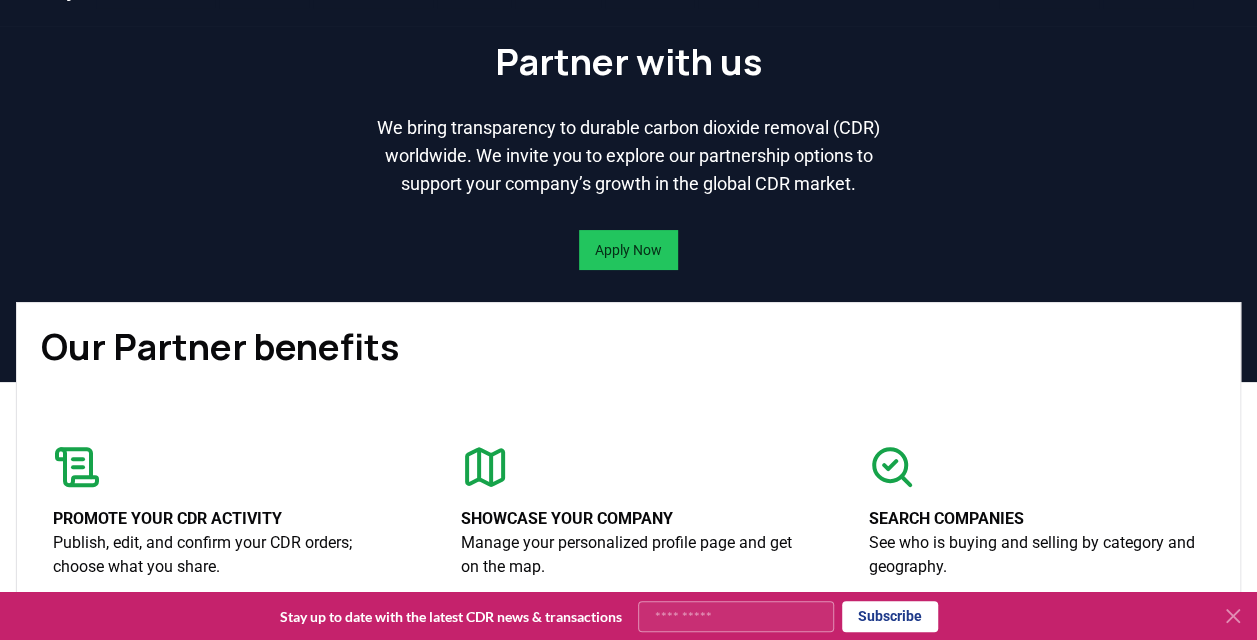 scroll, scrollTop: 0, scrollLeft: 0, axis: both 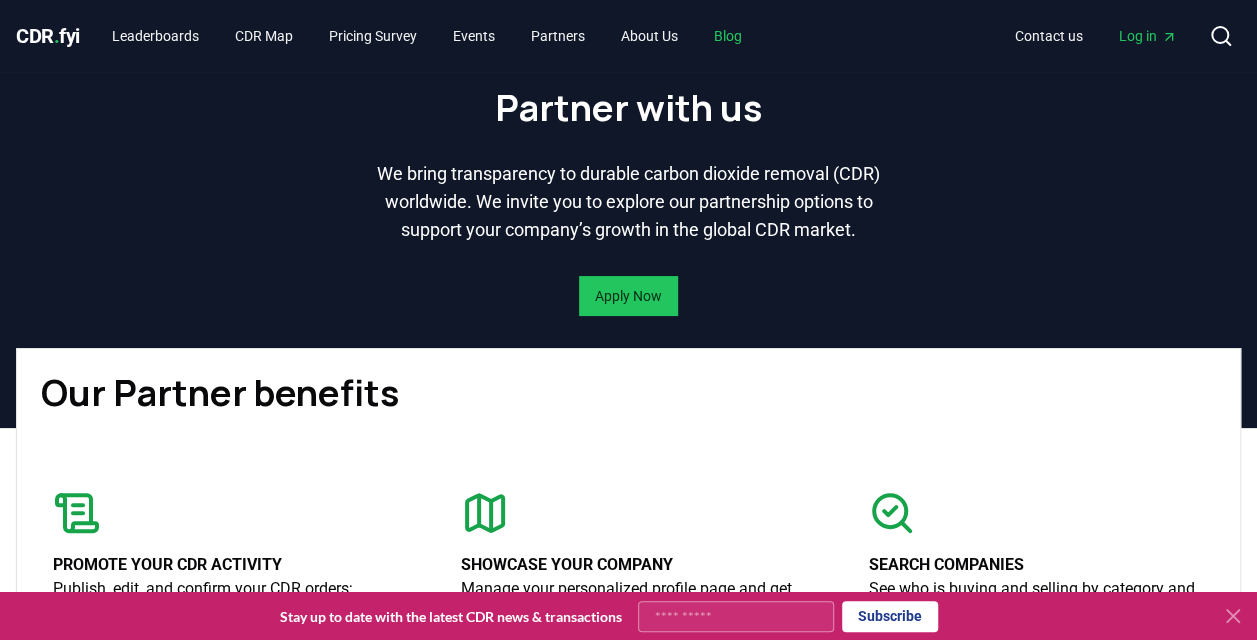 click on "Blog" at bounding box center (728, 36) 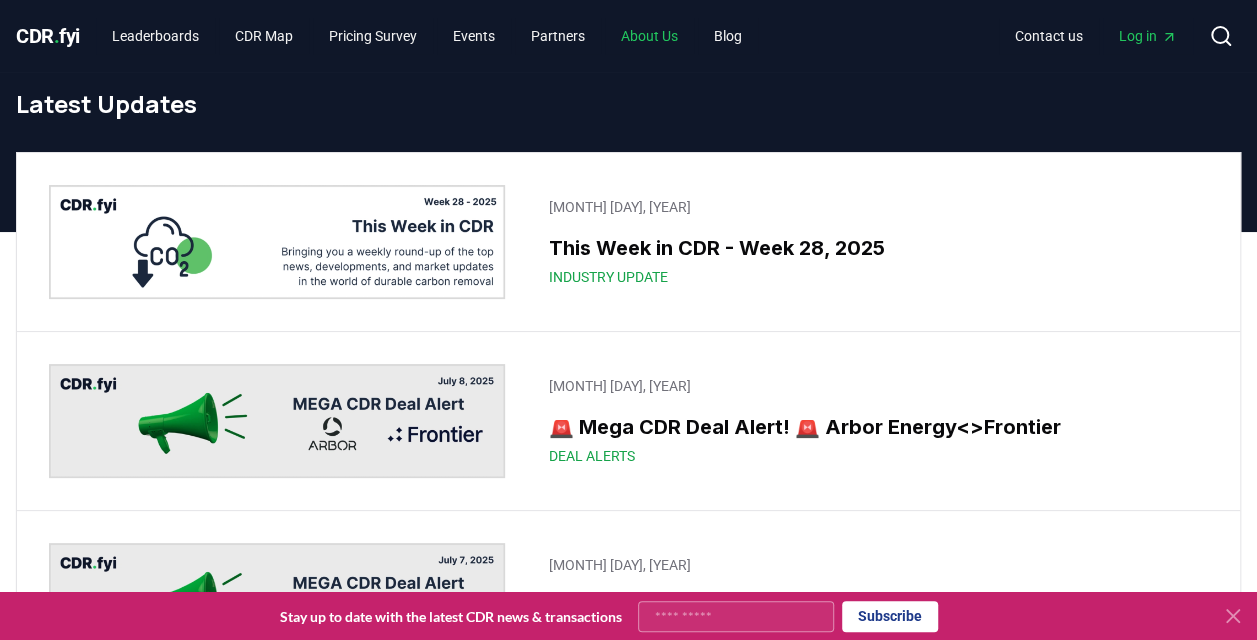 click on "About Us" at bounding box center (649, 36) 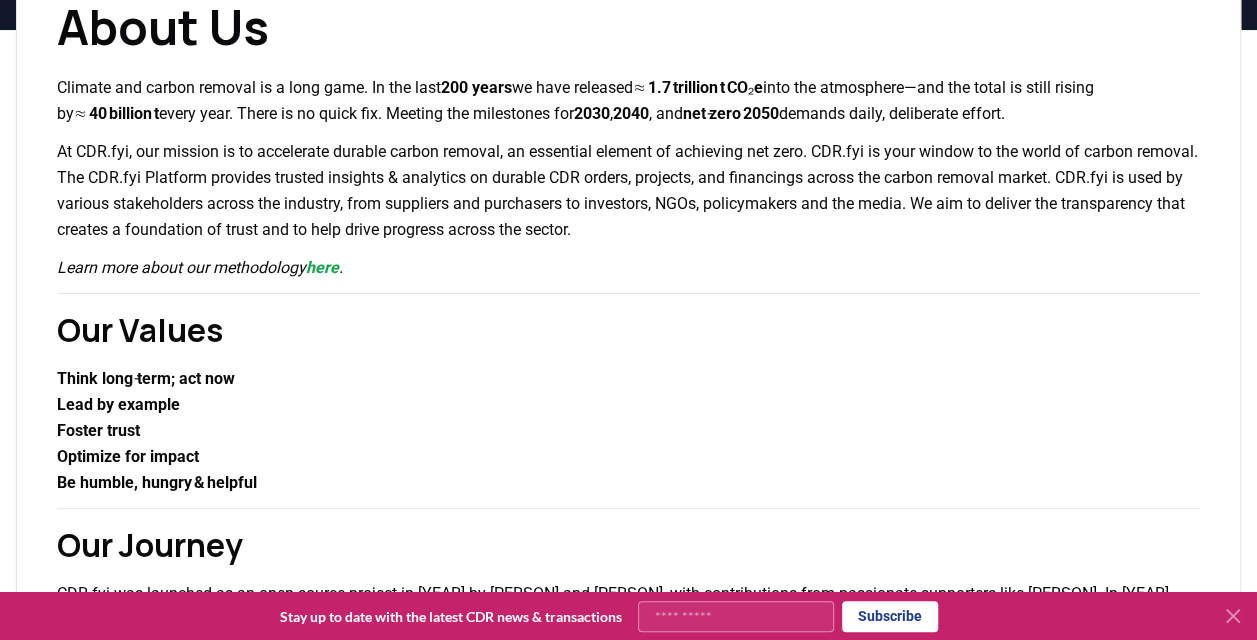 scroll, scrollTop: 0, scrollLeft: 0, axis: both 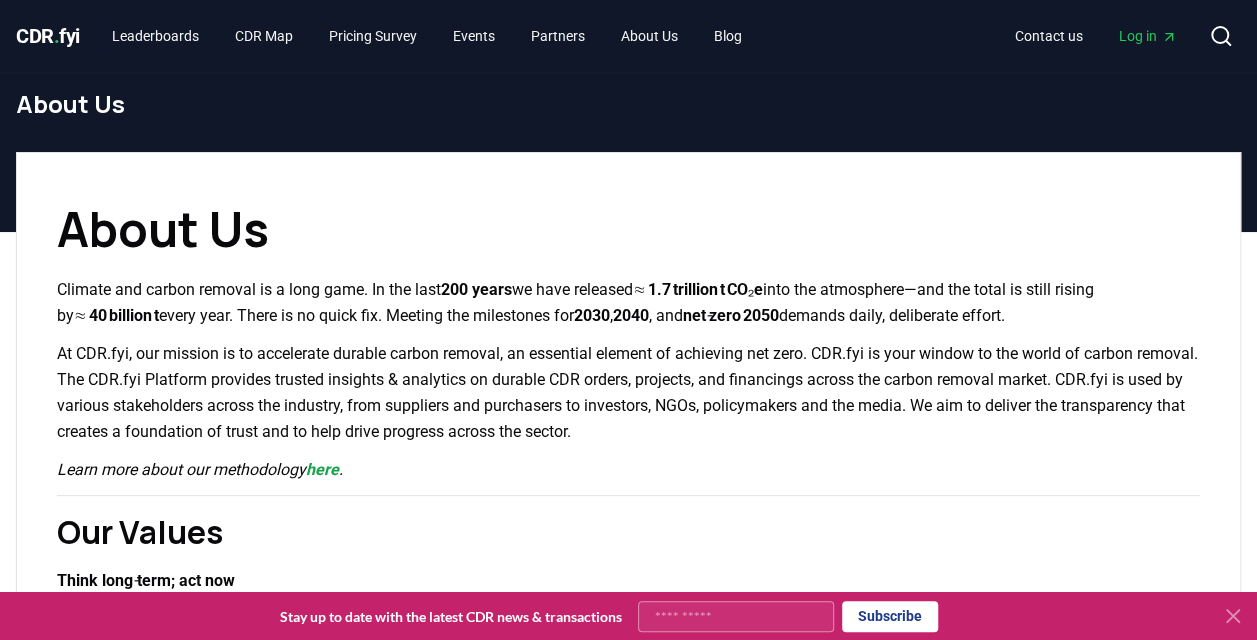 click on "CDR . fyi Leaderboards CDR Map Pricing Survey Events Partners About Us Blog Contact us Log in Search" at bounding box center (628, 36) 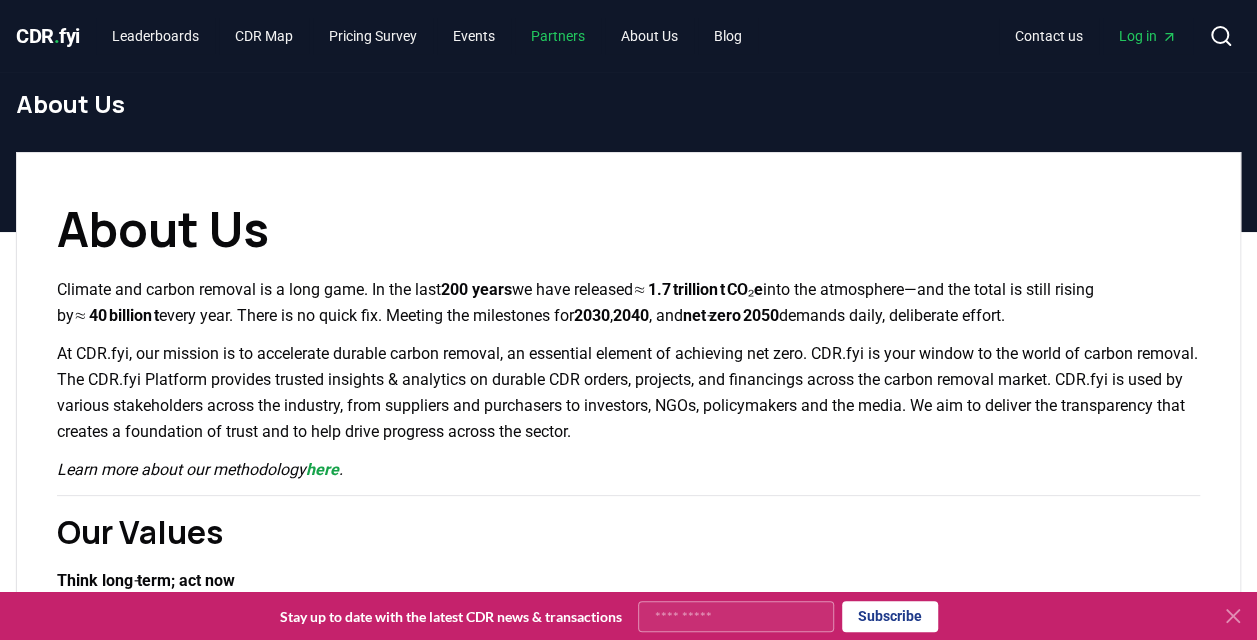 click on "Partners" at bounding box center [558, 36] 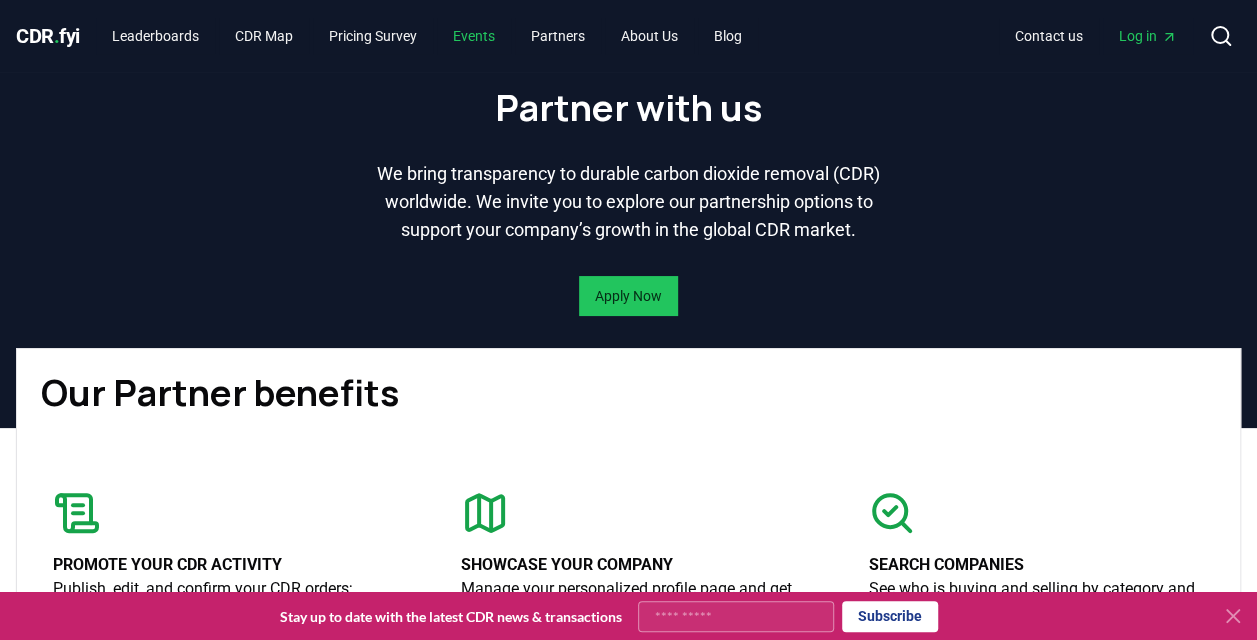 click on "Events" at bounding box center (474, 36) 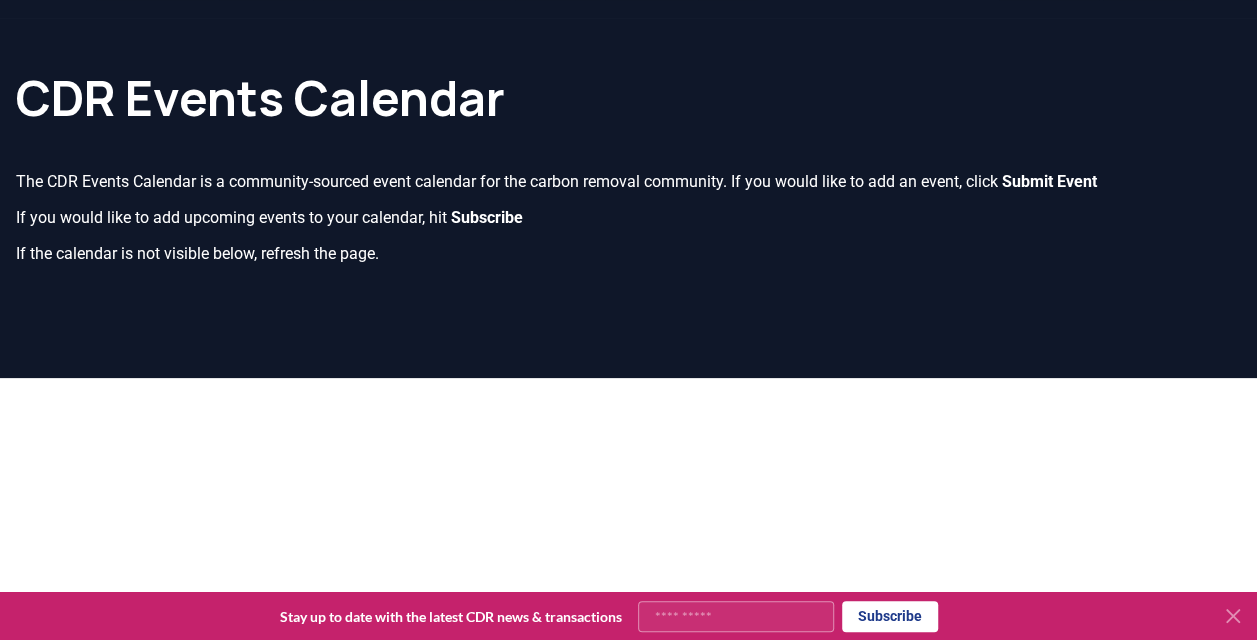 scroll, scrollTop: 0, scrollLeft: 0, axis: both 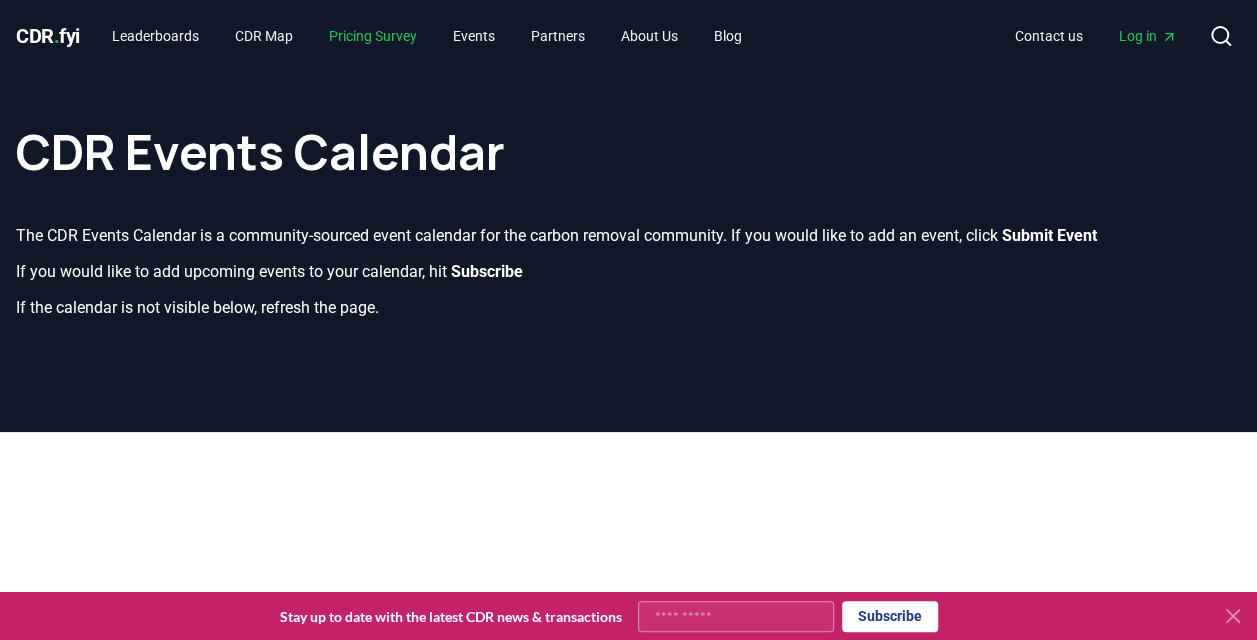 click on "Pricing Survey" at bounding box center [373, 36] 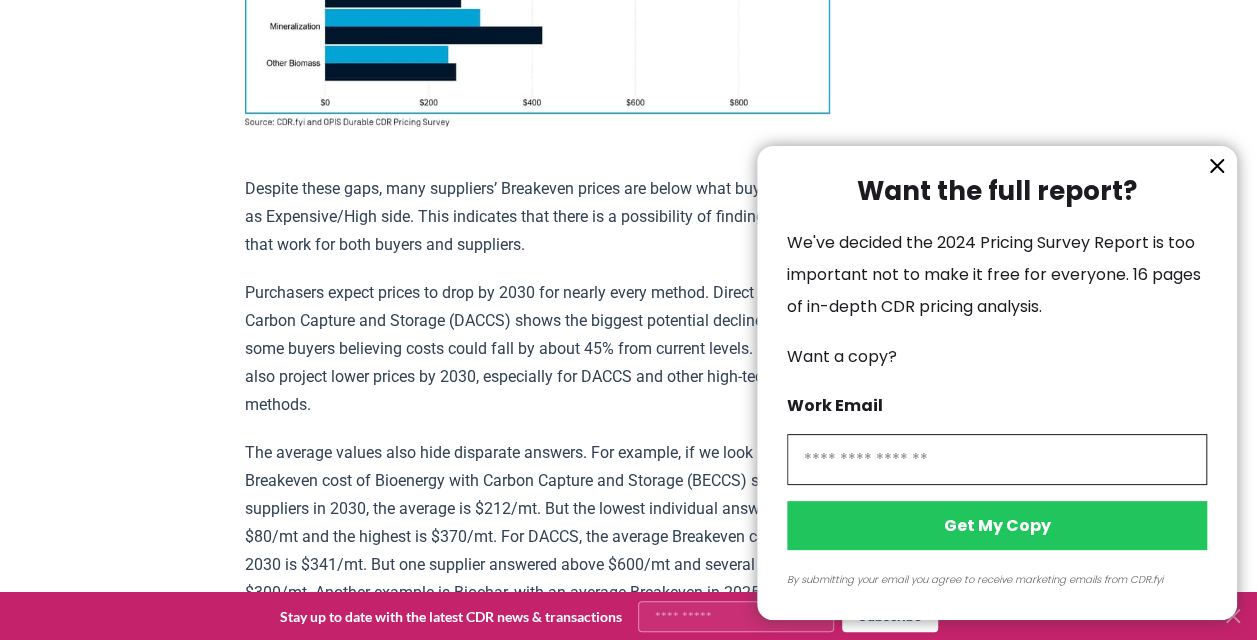 scroll, scrollTop: 1900, scrollLeft: 0, axis: vertical 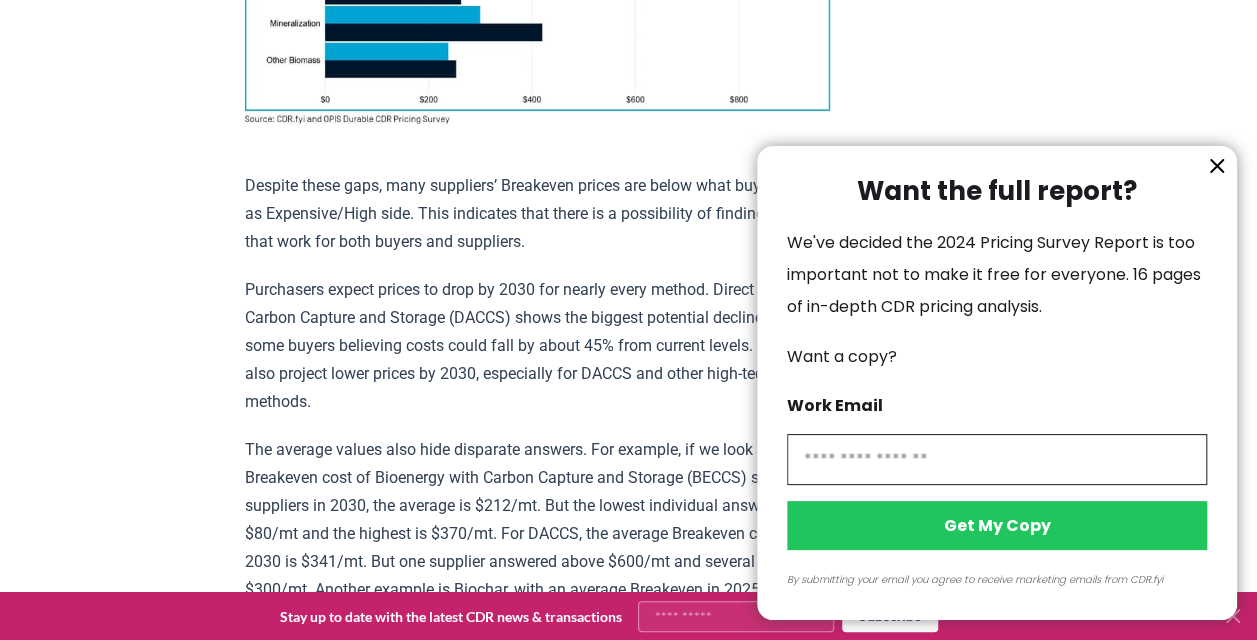 click 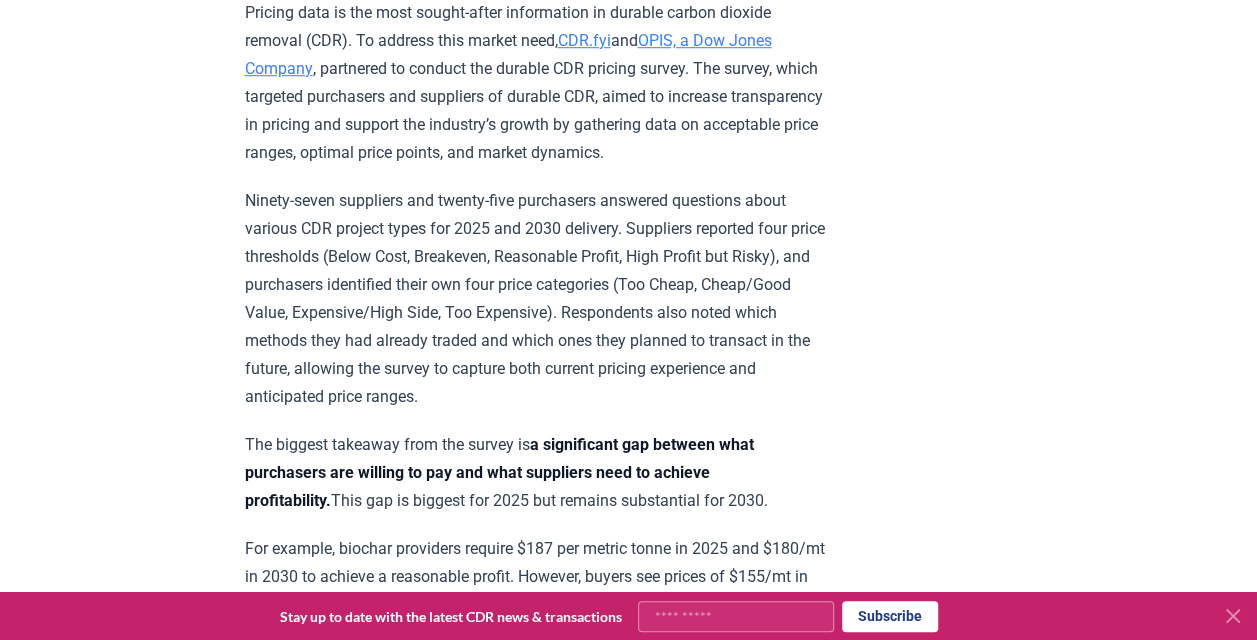 scroll, scrollTop: 0, scrollLeft: 0, axis: both 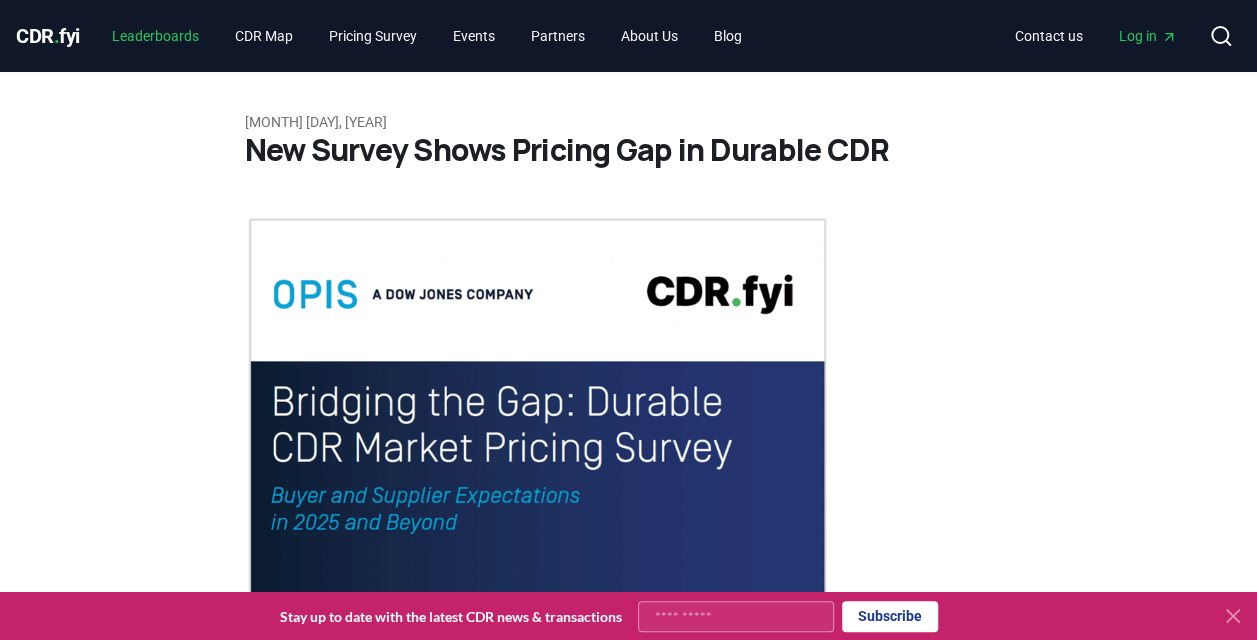click on "Leaderboards" at bounding box center (155, 36) 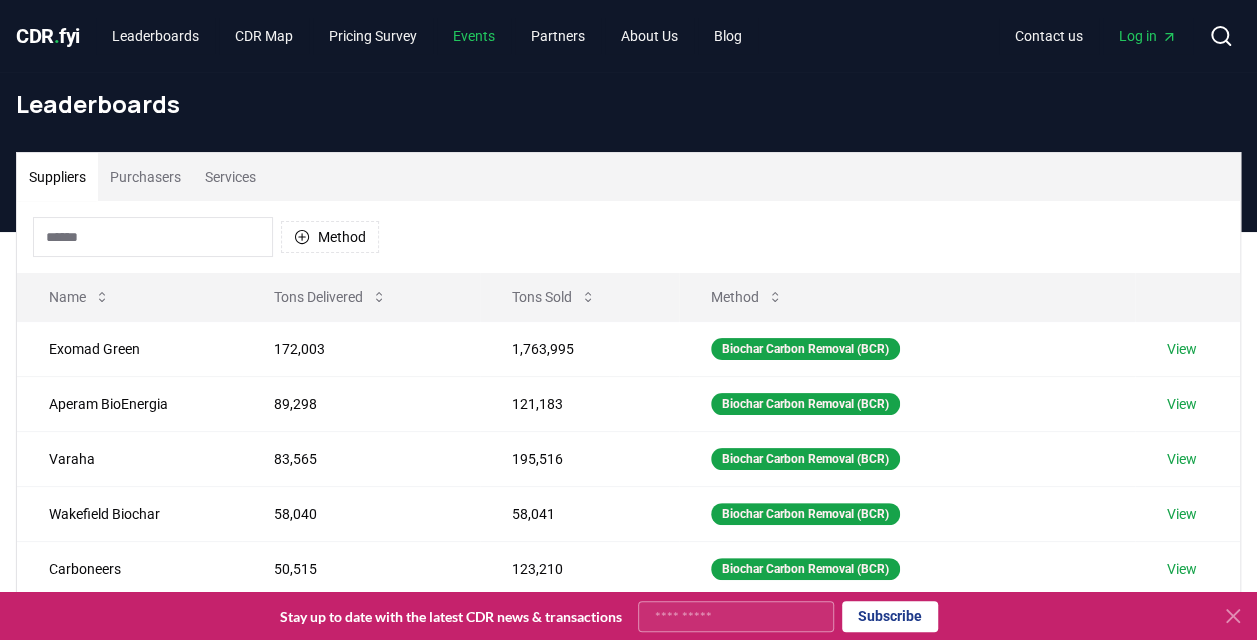 click on "Events" at bounding box center [474, 36] 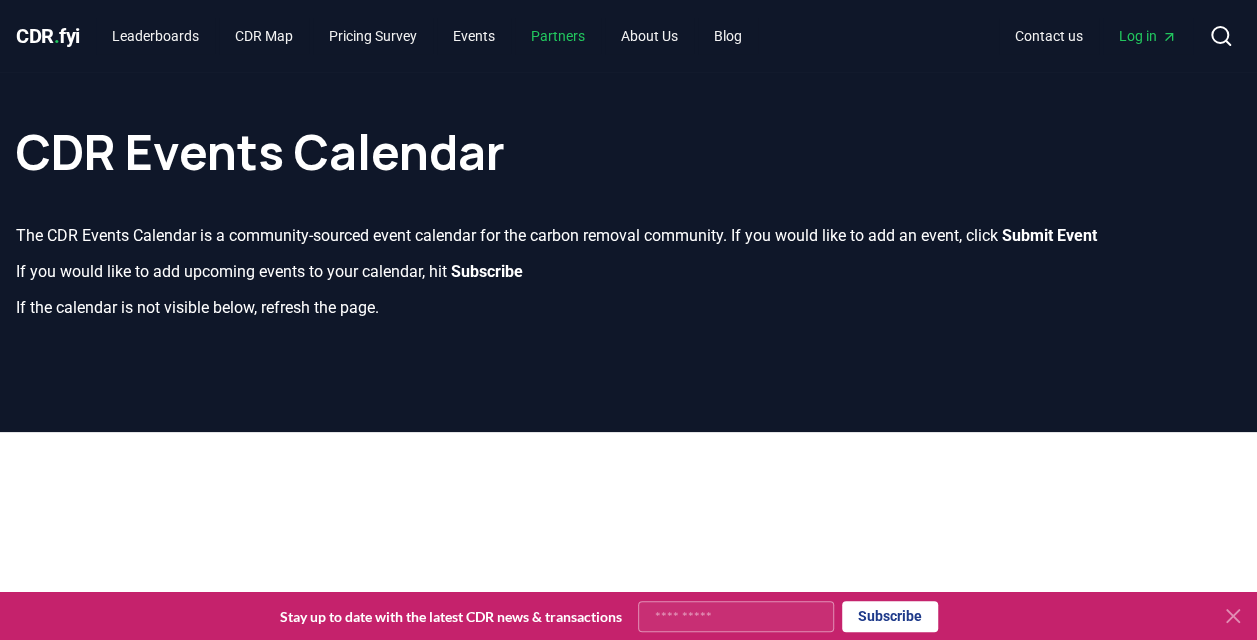 click on "Partners" at bounding box center (558, 36) 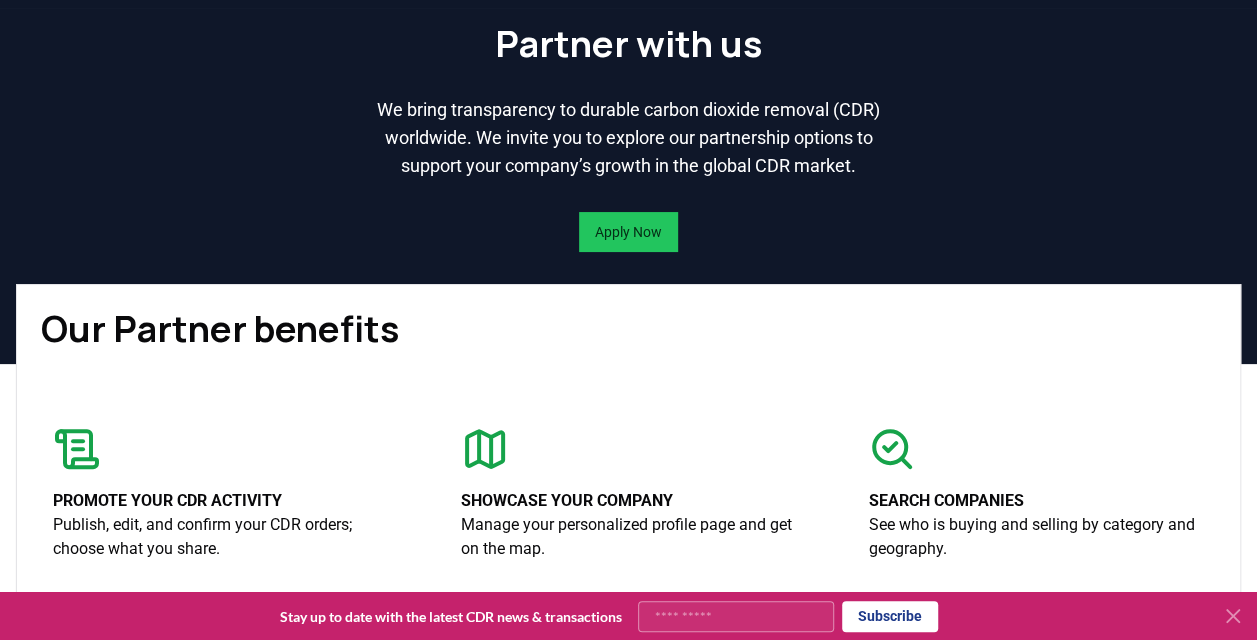 scroll, scrollTop: 0, scrollLeft: 0, axis: both 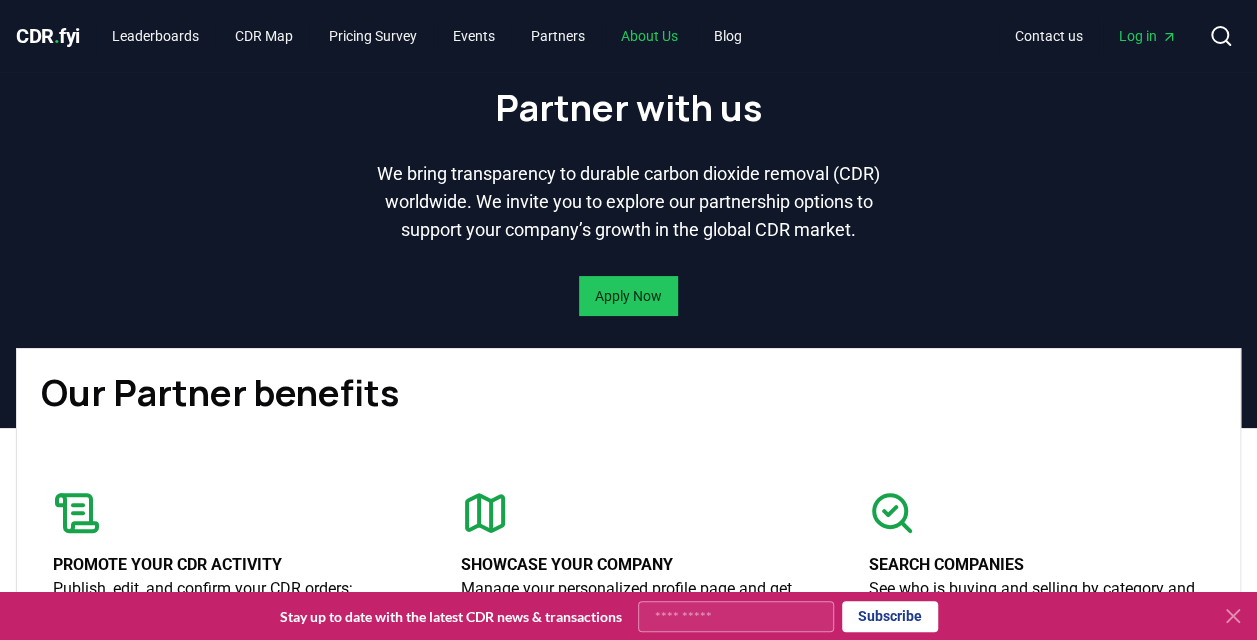 click on "About Us" at bounding box center (649, 36) 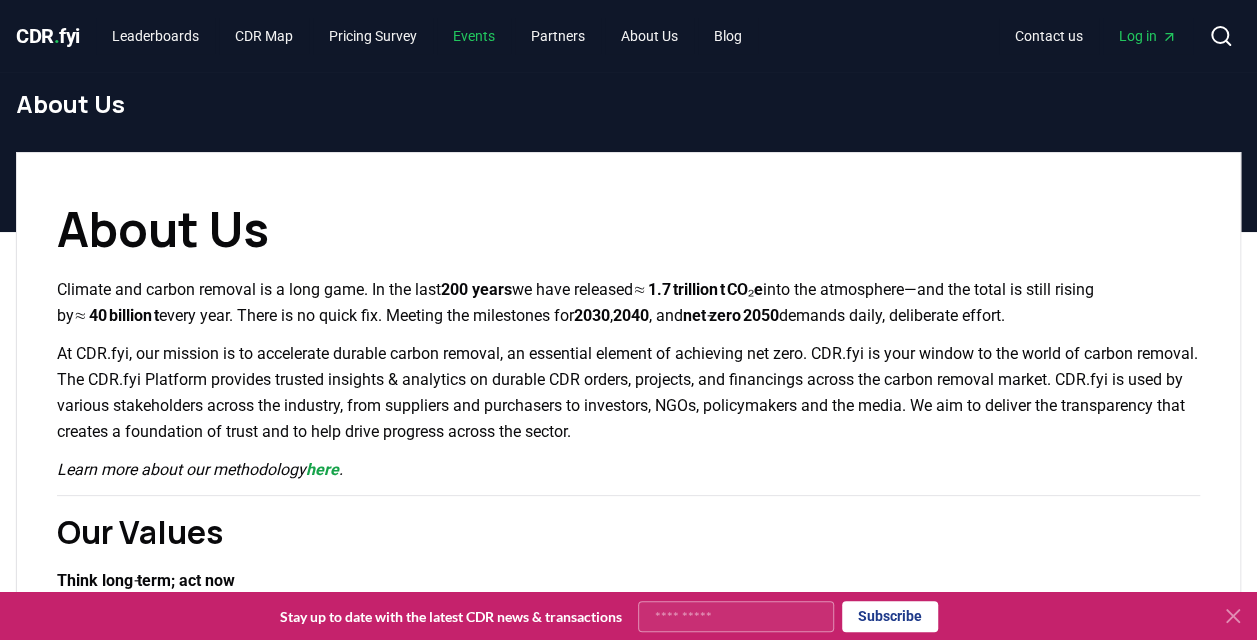 click on "Events" at bounding box center (474, 36) 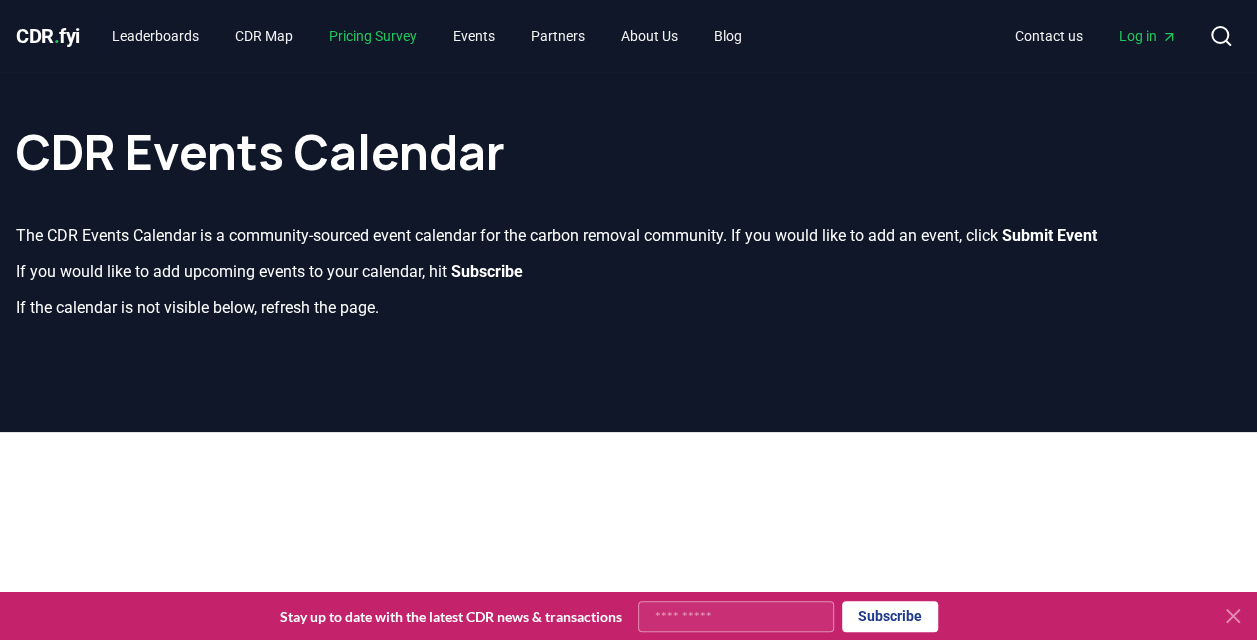 click on "Pricing Survey" at bounding box center (373, 36) 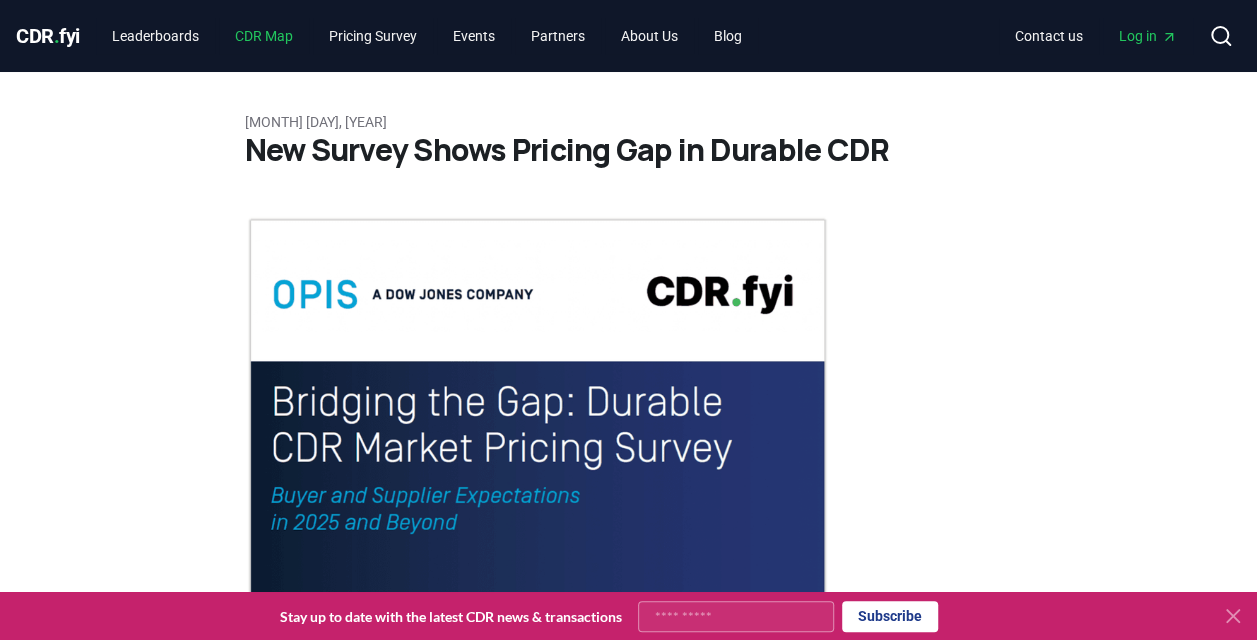 click on "CDR Map" at bounding box center [264, 36] 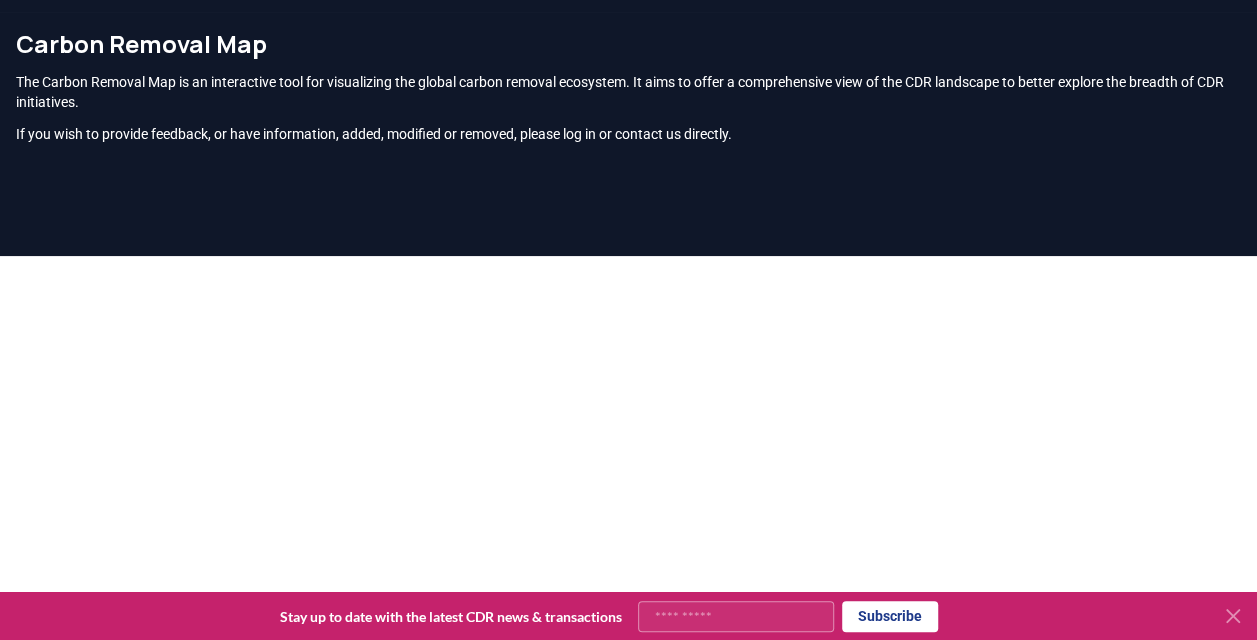 scroll, scrollTop: 0, scrollLeft: 0, axis: both 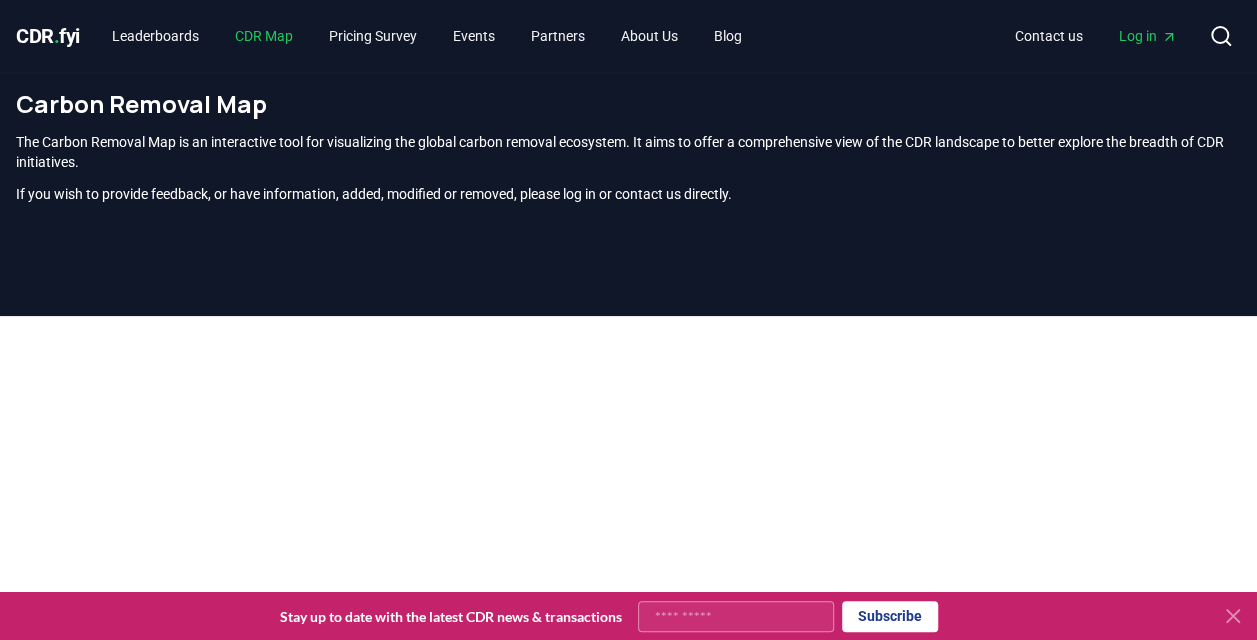 click on "CDR Map" at bounding box center [264, 36] 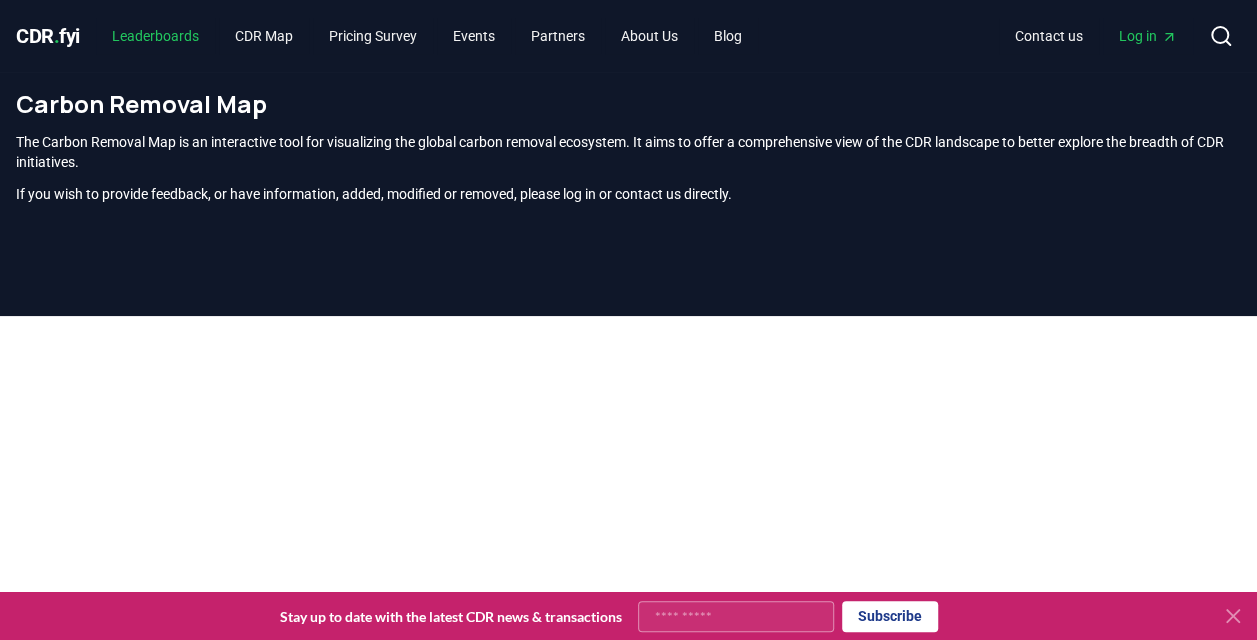click on "Leaderboards" at bounding box center [155, 36] 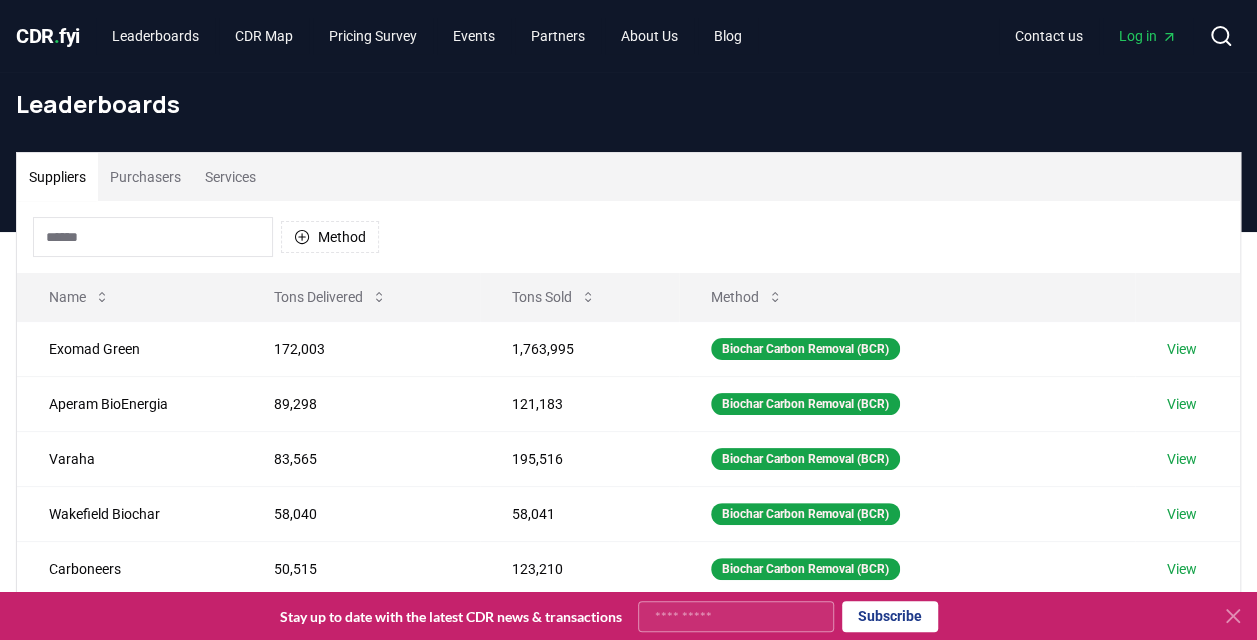 click on "CDR . fyi" at bounding box center [48, 36] 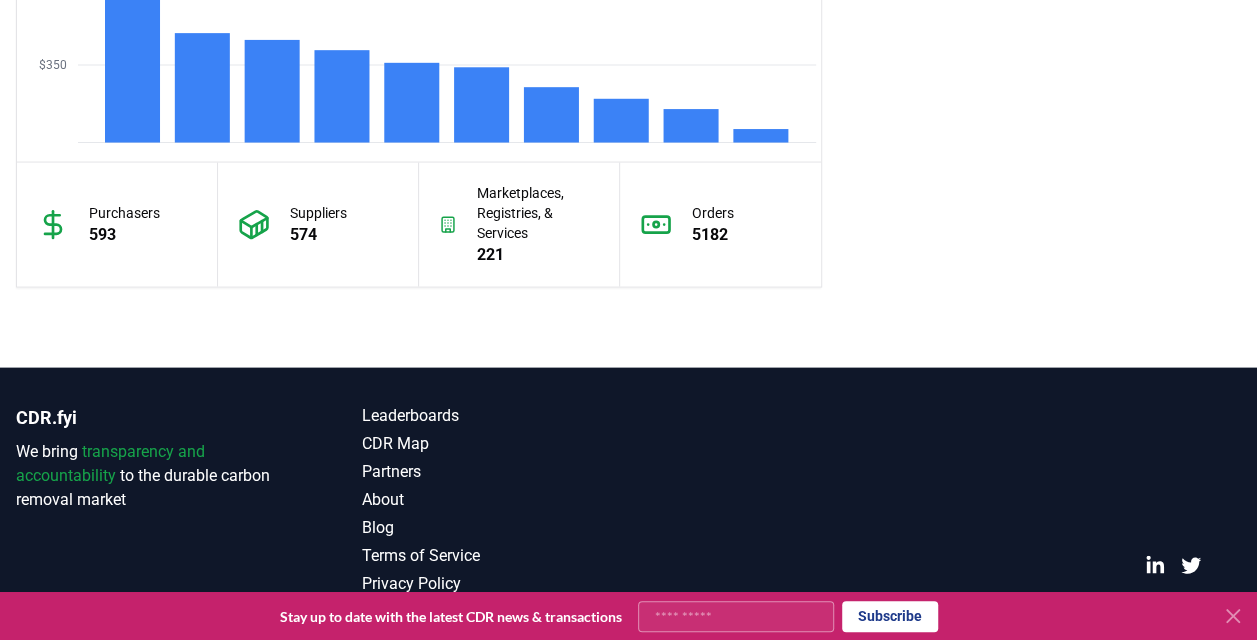 scroll, scrollTop: 1948, scrollLeft: 0, axis: vertical 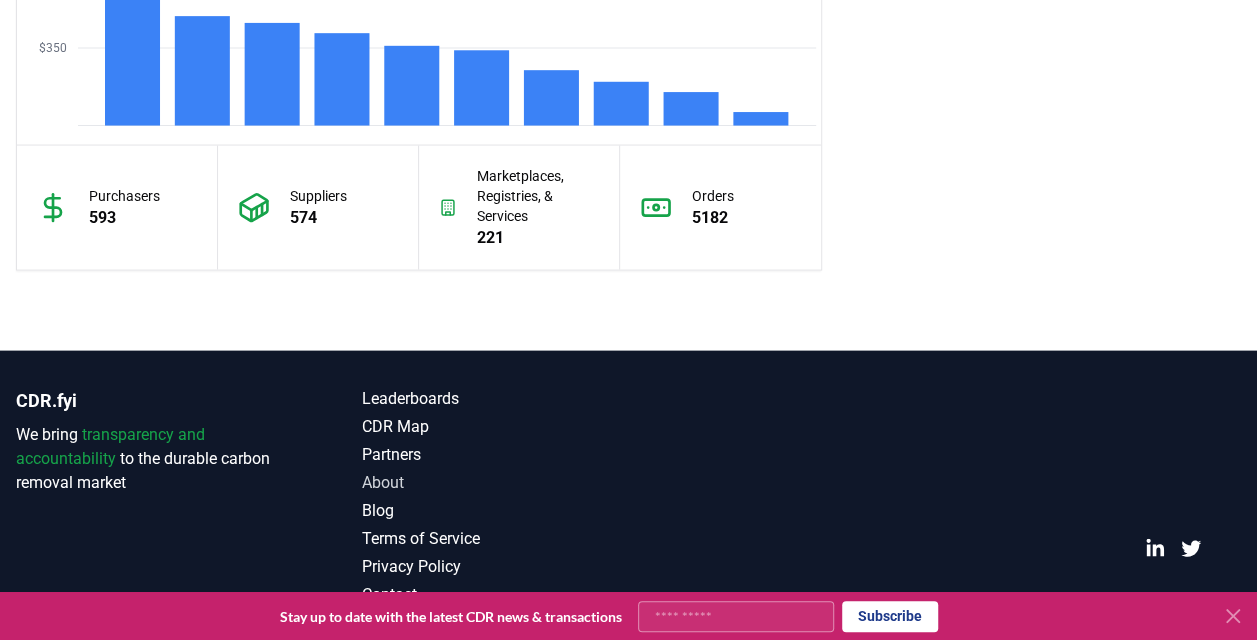 click on "About" at bounding box center (495, 483) 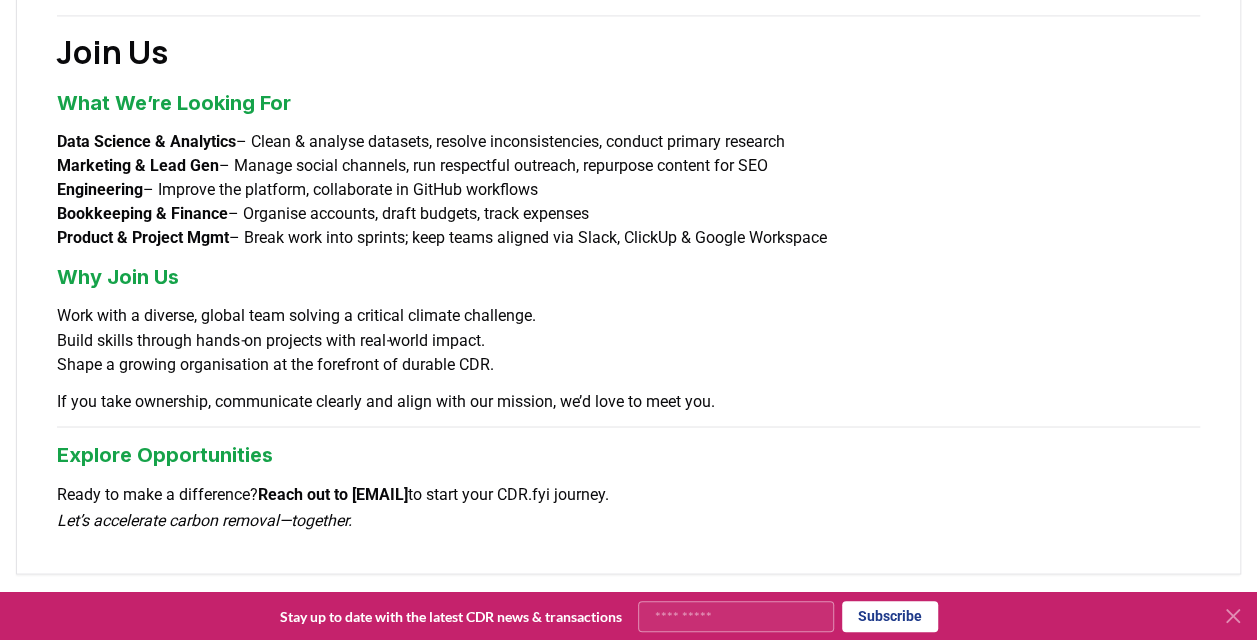 scroll, scrollTop: 1852, scrollLeft: 0, axis: vertical 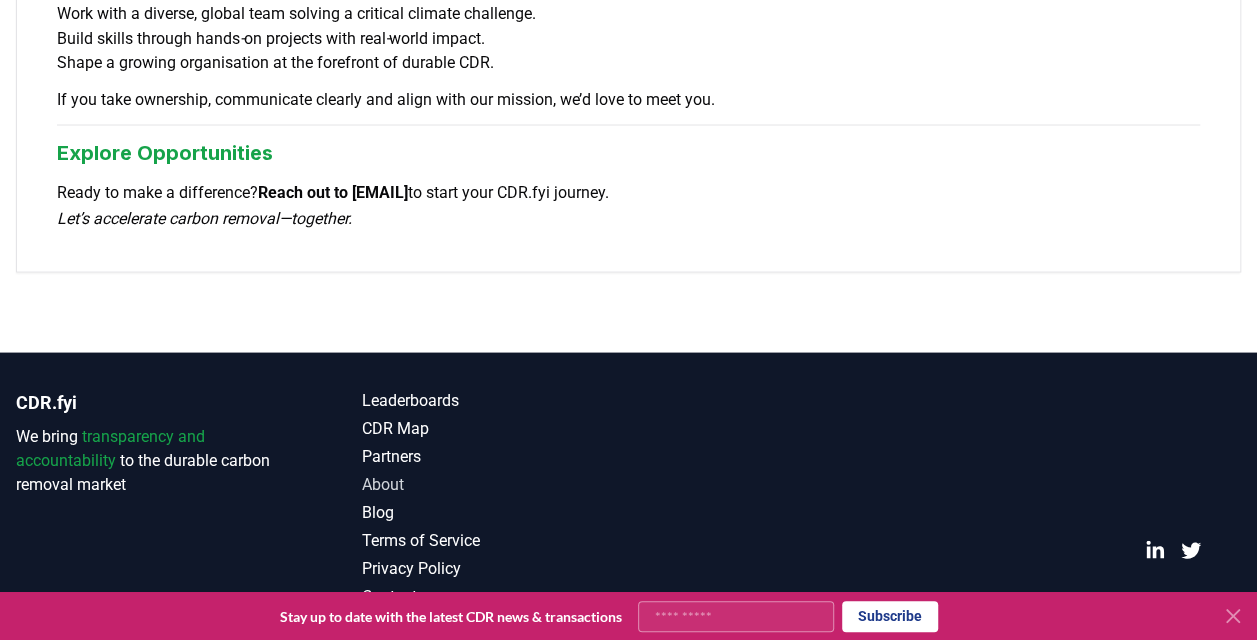 click on "About" at bounding box center [495, 484] 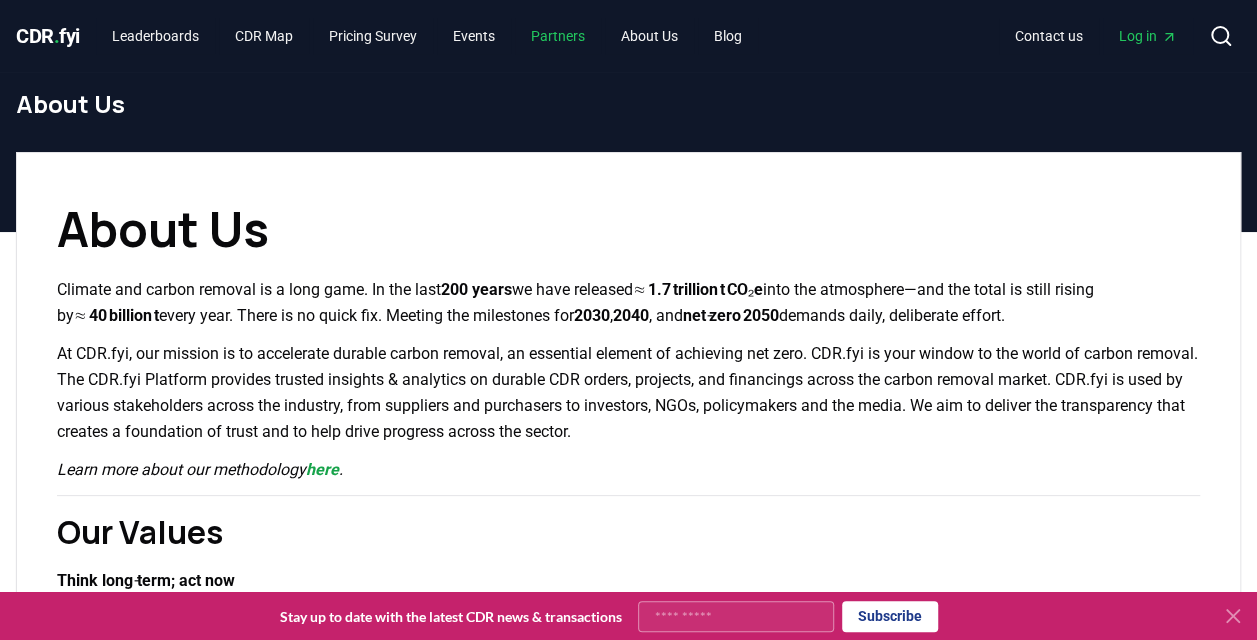 click on "Partners" at bounding box center [558, 36] 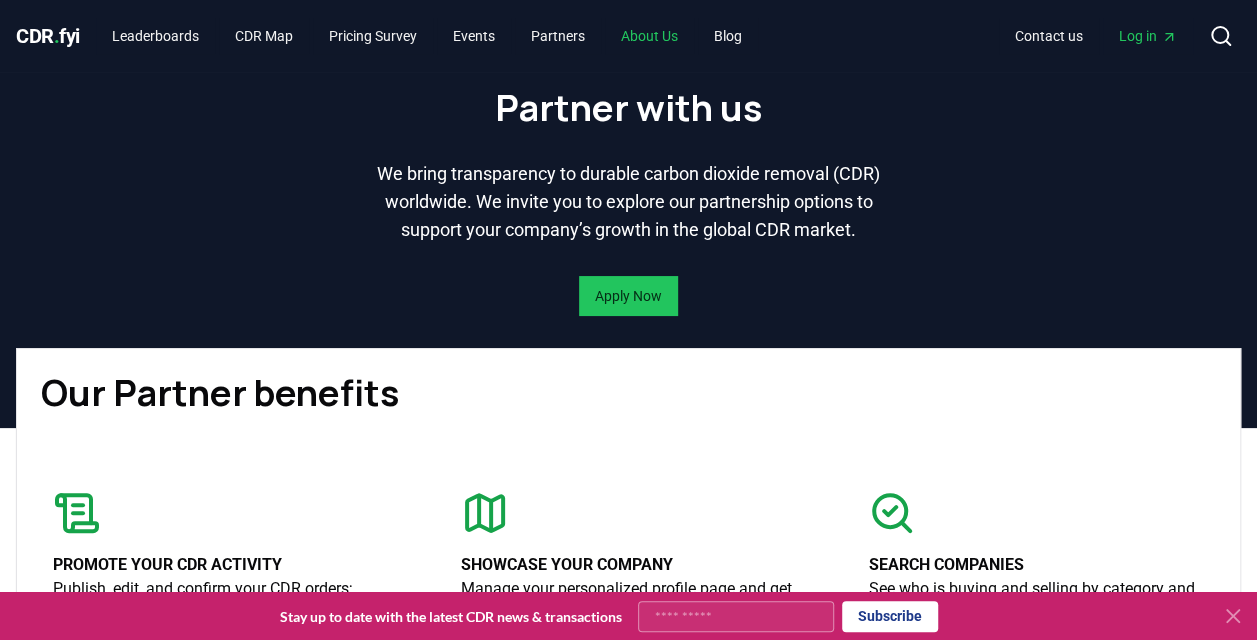 click on "About Us" at bounding box center (649, 36) 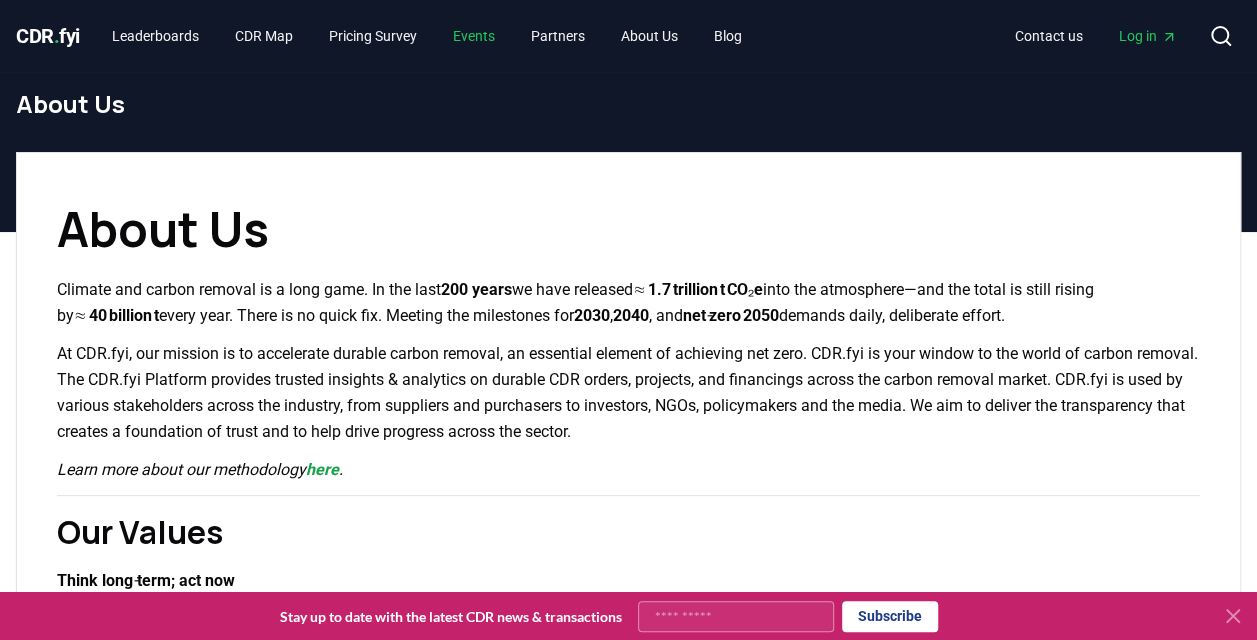 click on "Events" at bounding box center [474, 36] 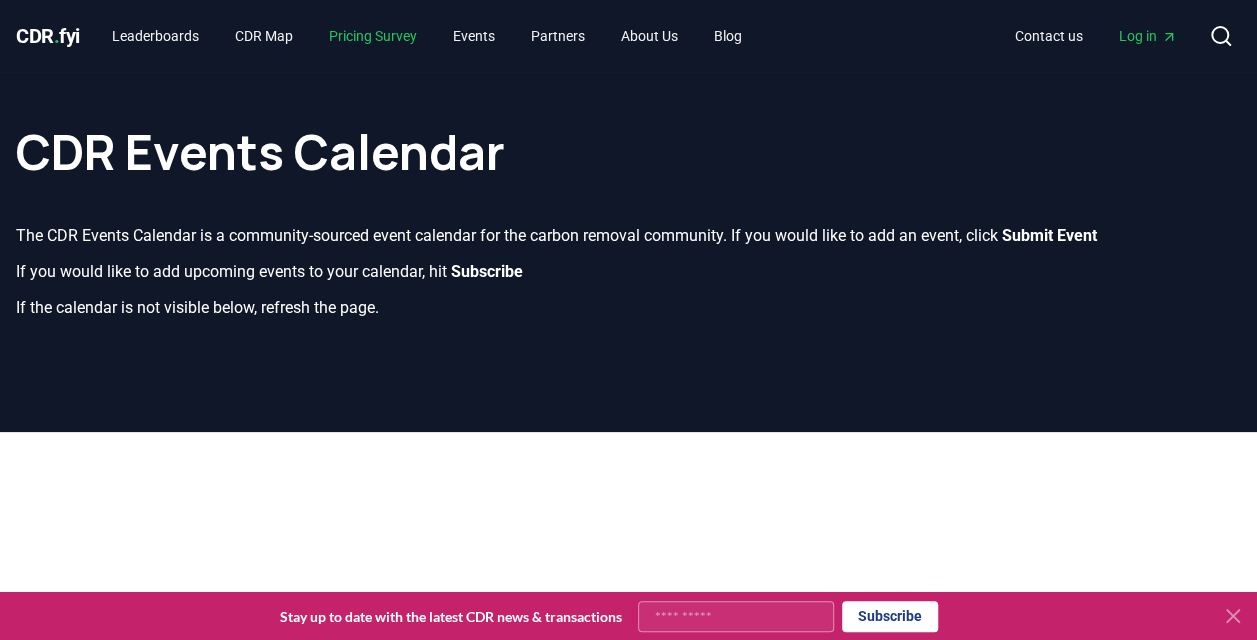 click on "Pricing Survey" at bounding box center (373, 36) 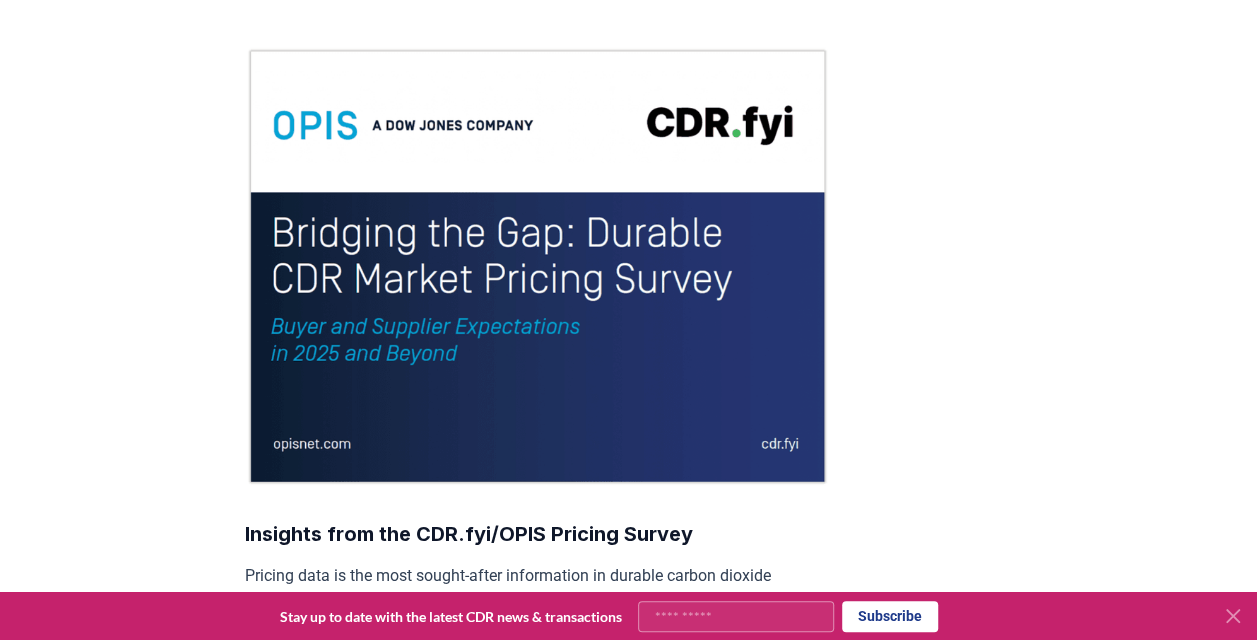 scroll, scrollTop: 600, scrollLeft: 0, axis: vertical 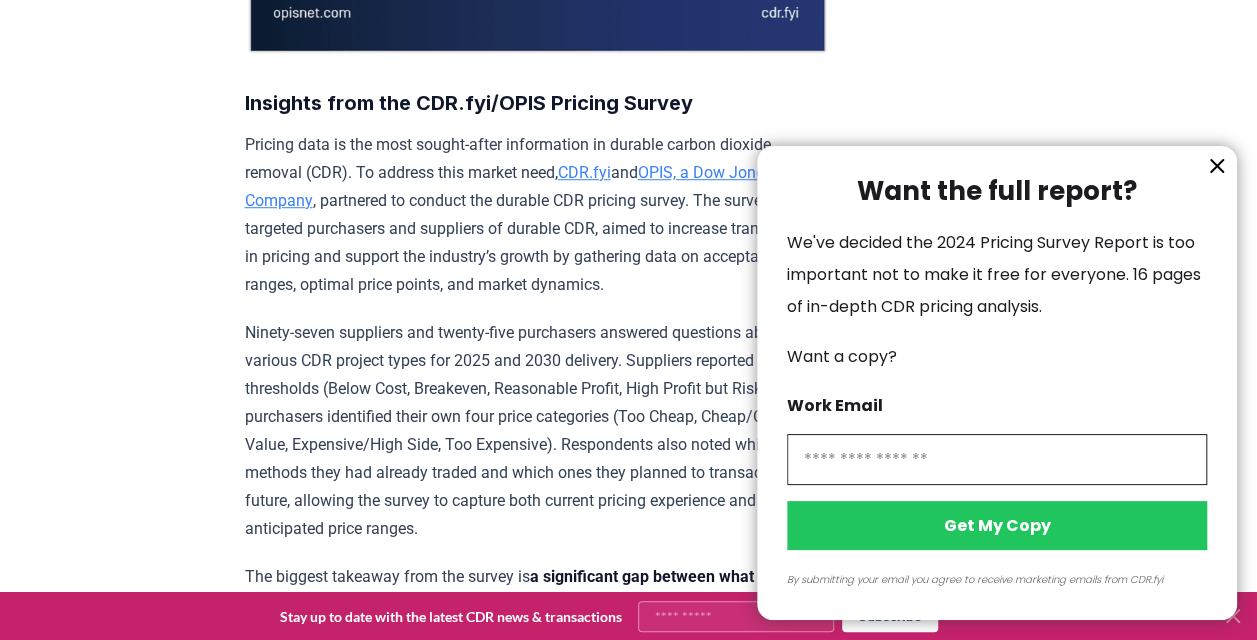 click 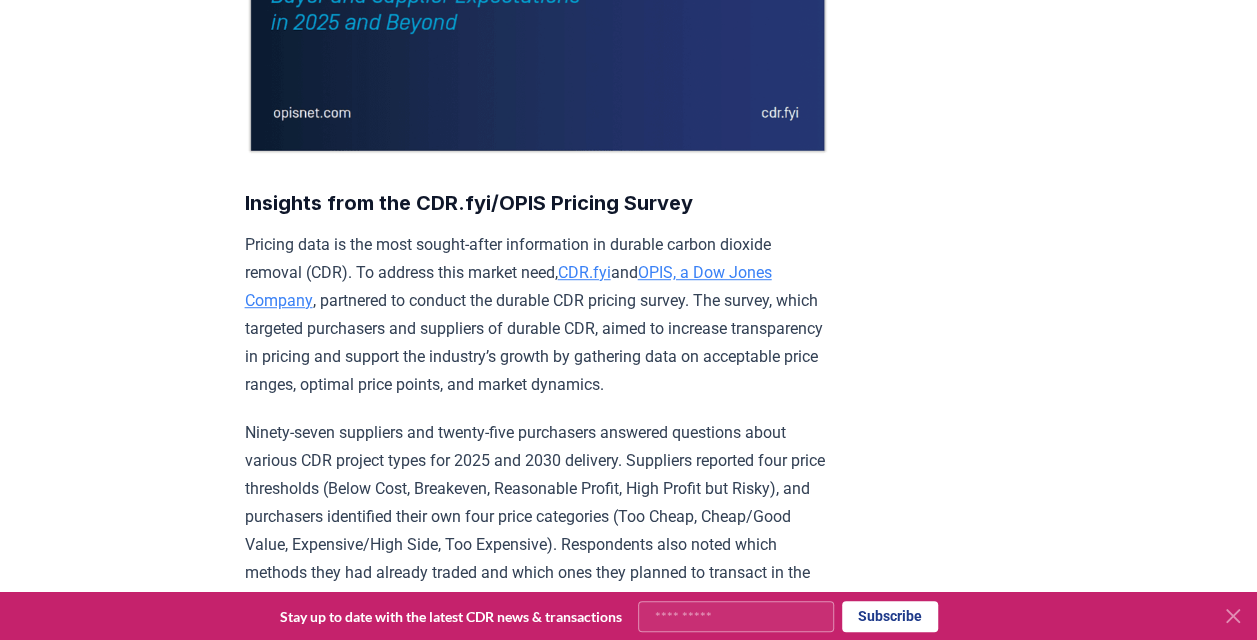 scroll, scrollTop: 0, scrollLeft: 0, axis: both 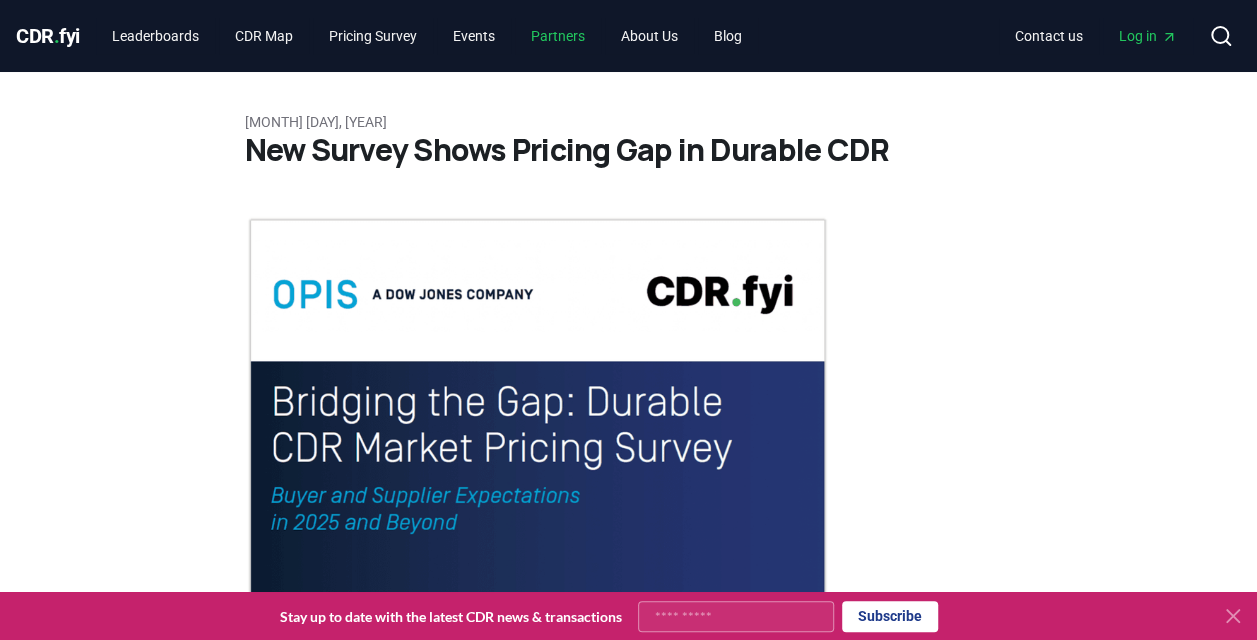 click on "Partners" at bounding box center [558, 36] 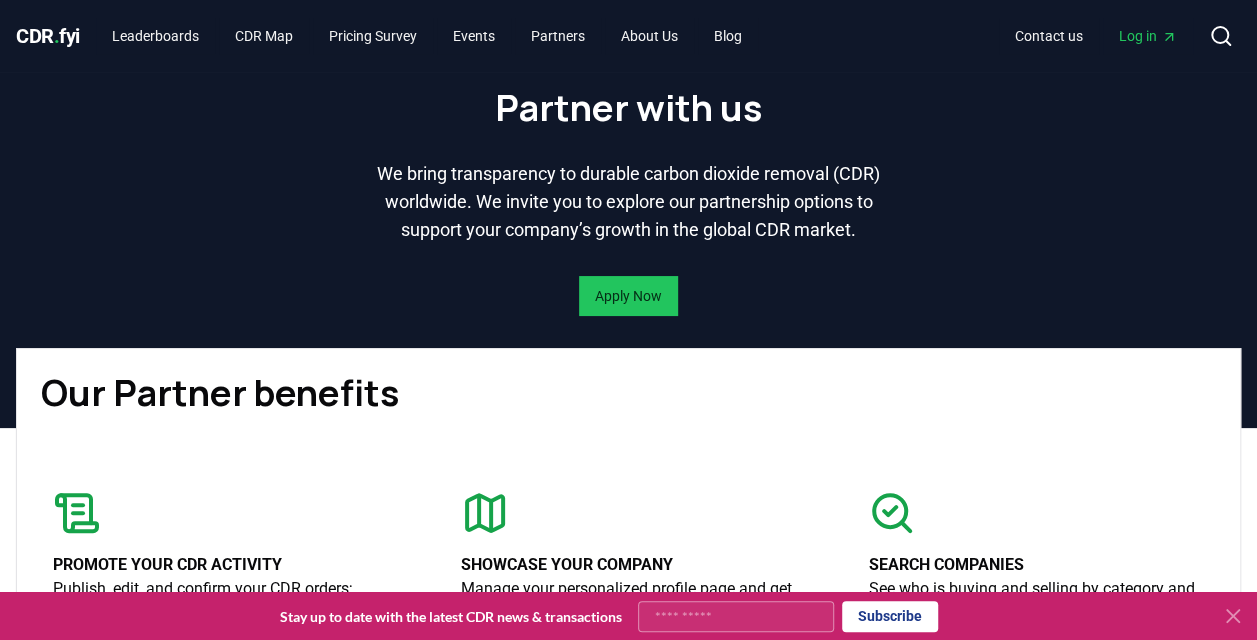 click on "CDR . fyi" at bounding box center (48, 36) 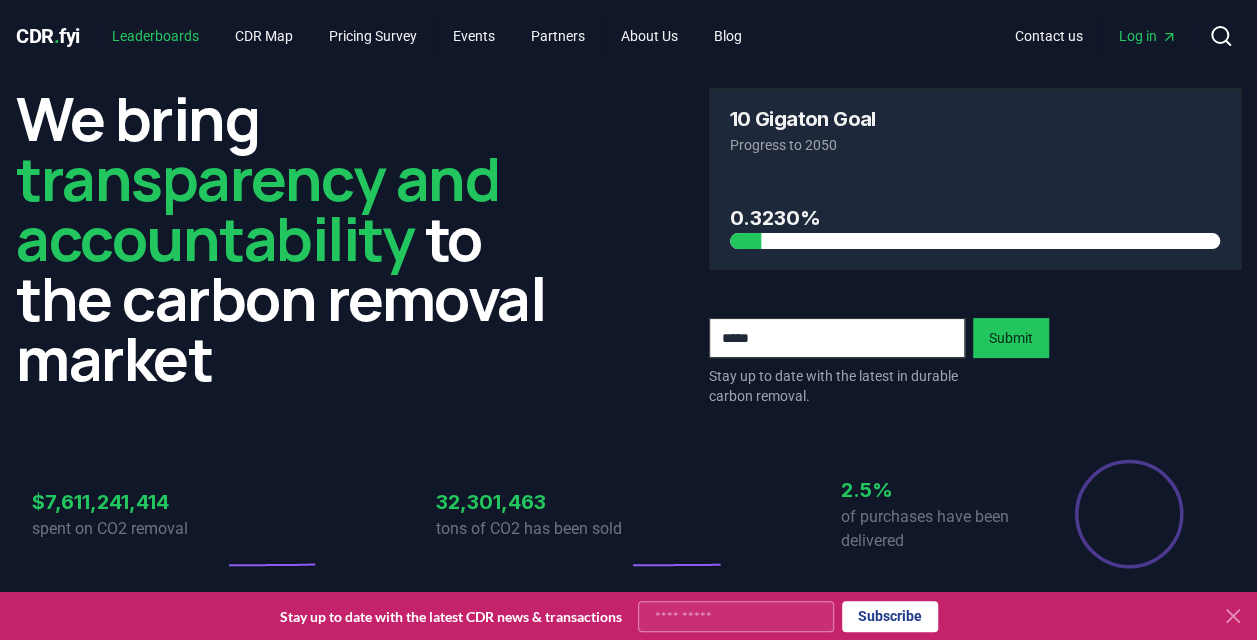 click on "Leaderboards" at bounding box center (155, 36) 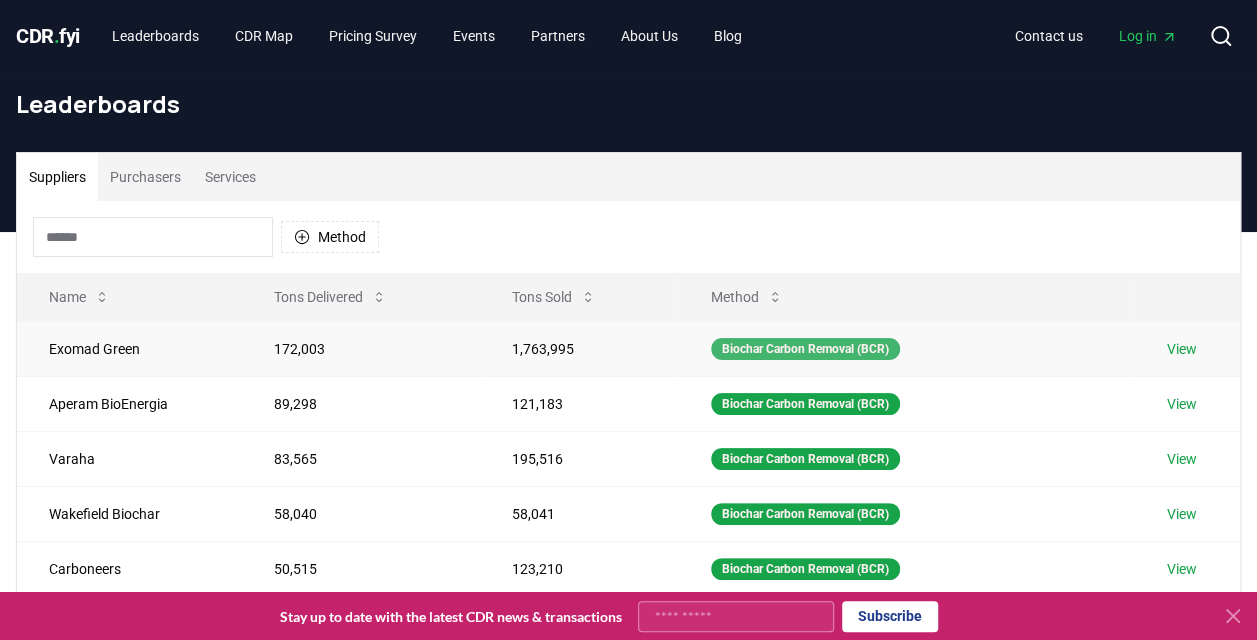 click on "Biochar Carbon Removal (BCR)" at bounding box center (805, 349) 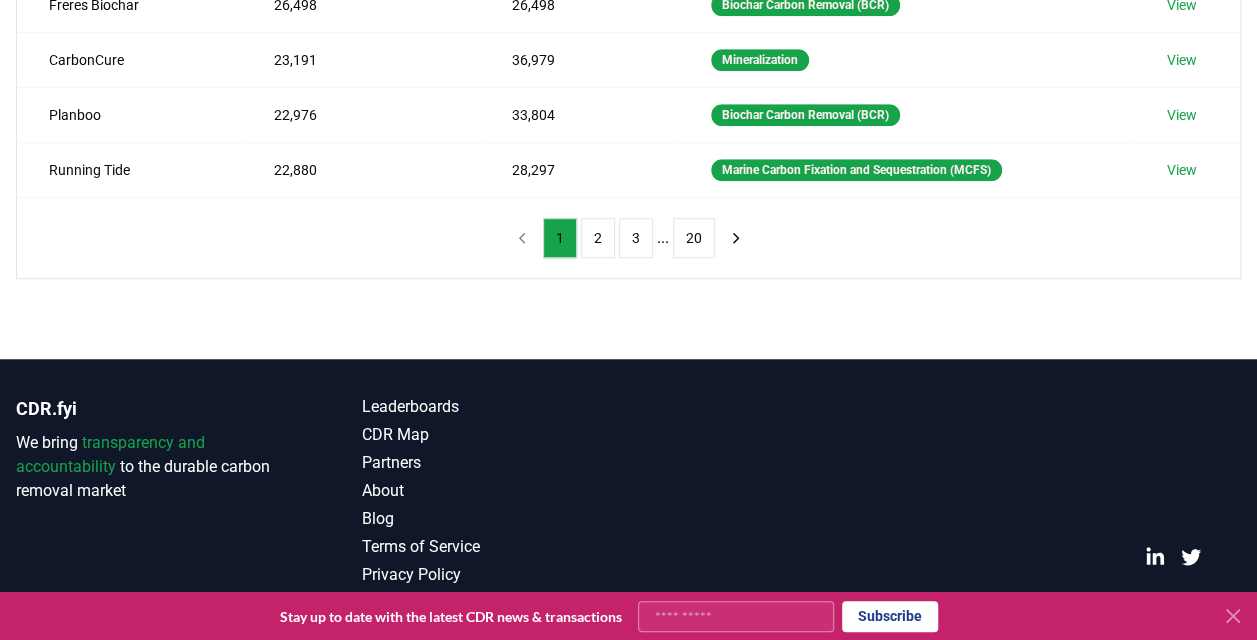 scroll, scrollTop: 0, scrollLeft: 0, axis: both 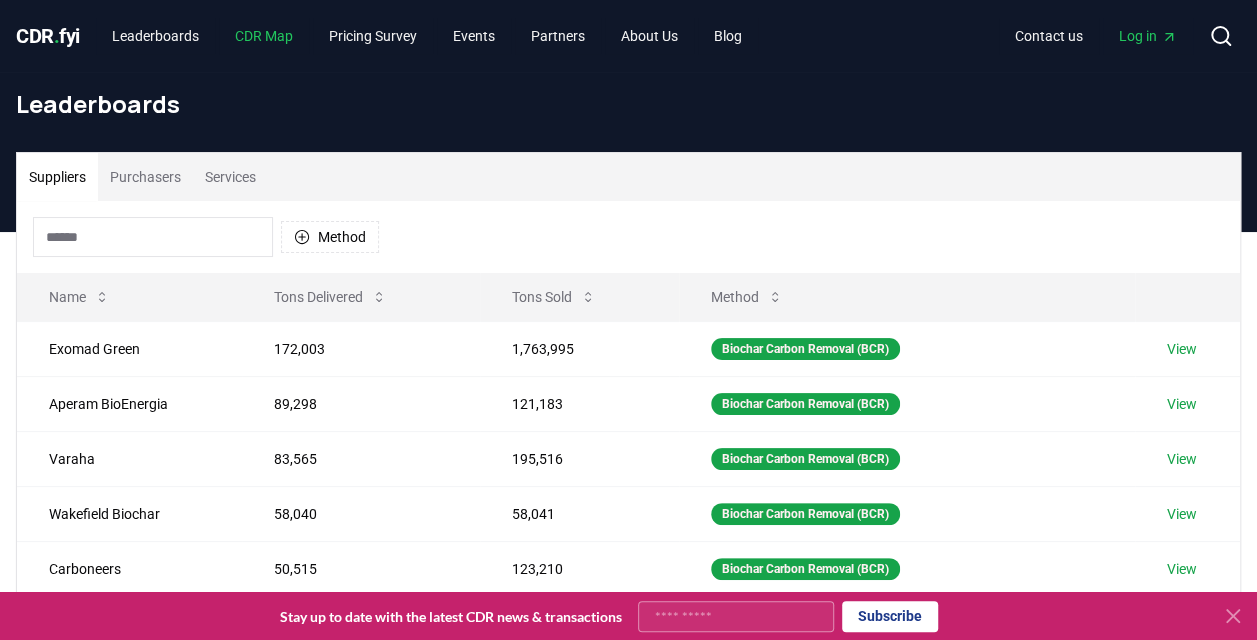 click on "CDR Map" at bounding box center [264, 36] 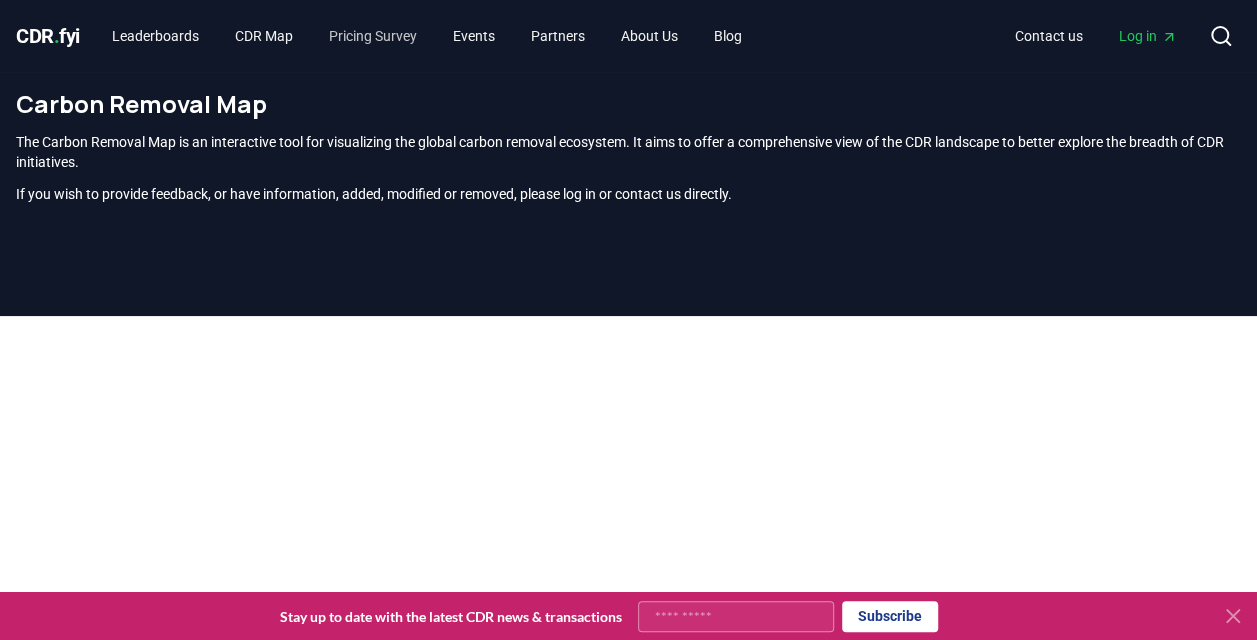 scroll, scrollTop: 608, scrollLeft: 0, axis: vertical 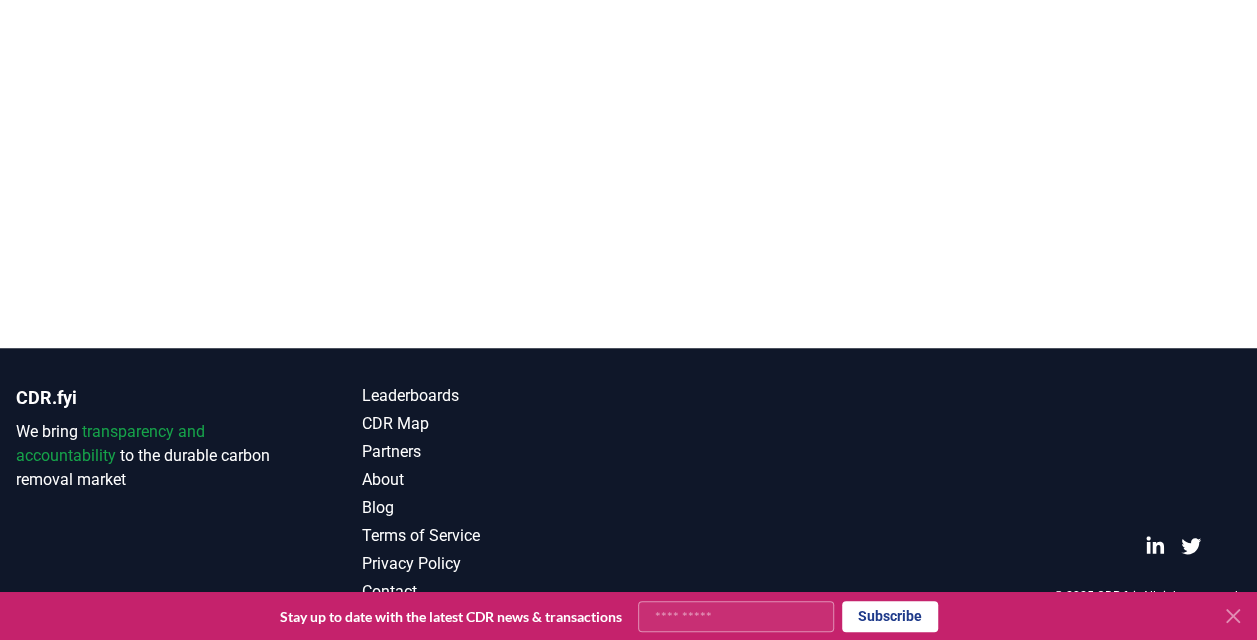 click at bounding box center (628, 28) 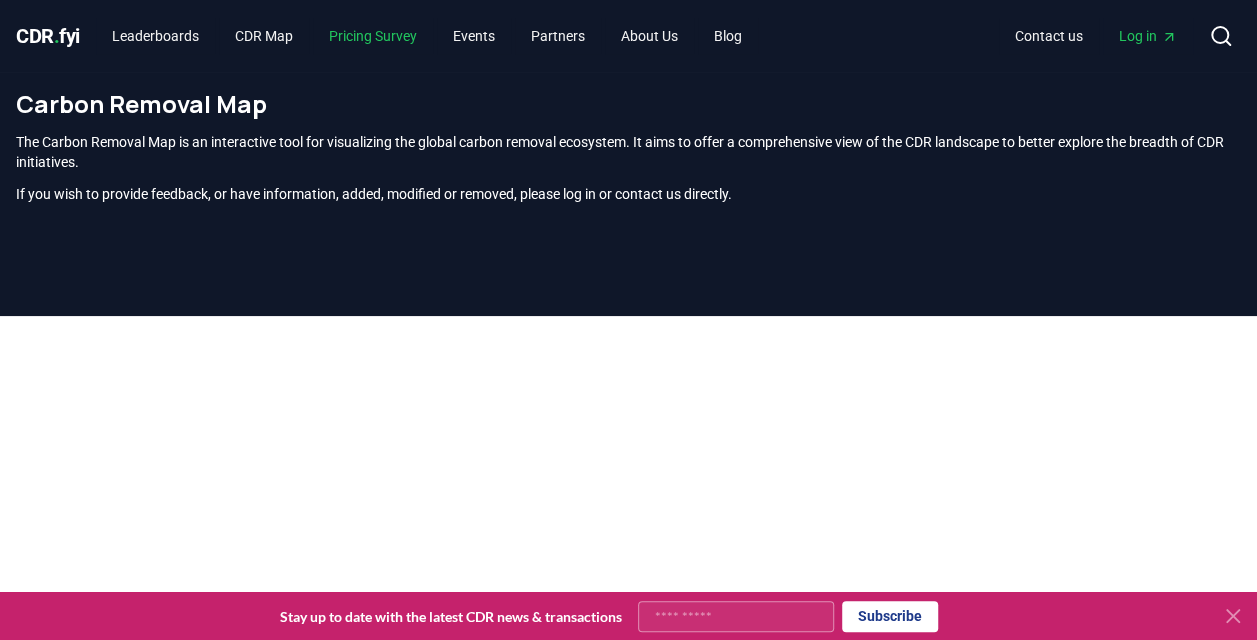 click on "Pricing Survey" at bounding box center [373, 36] 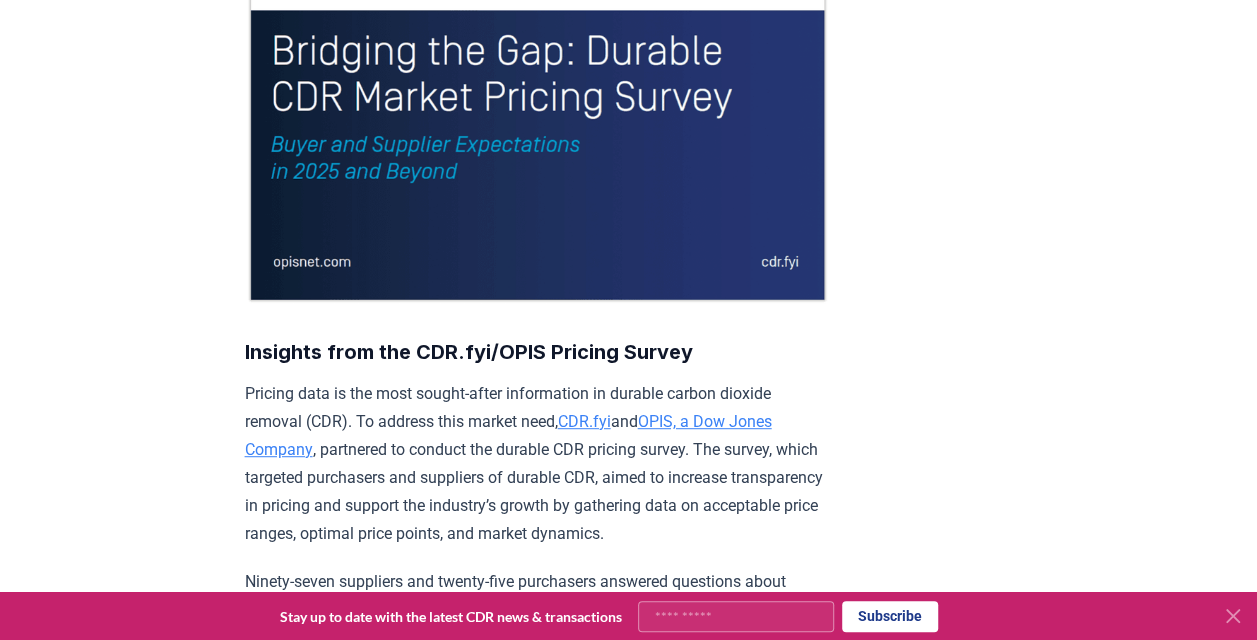 scroll, scrollTop: 600, scrollLeft: 0, axis: vertical 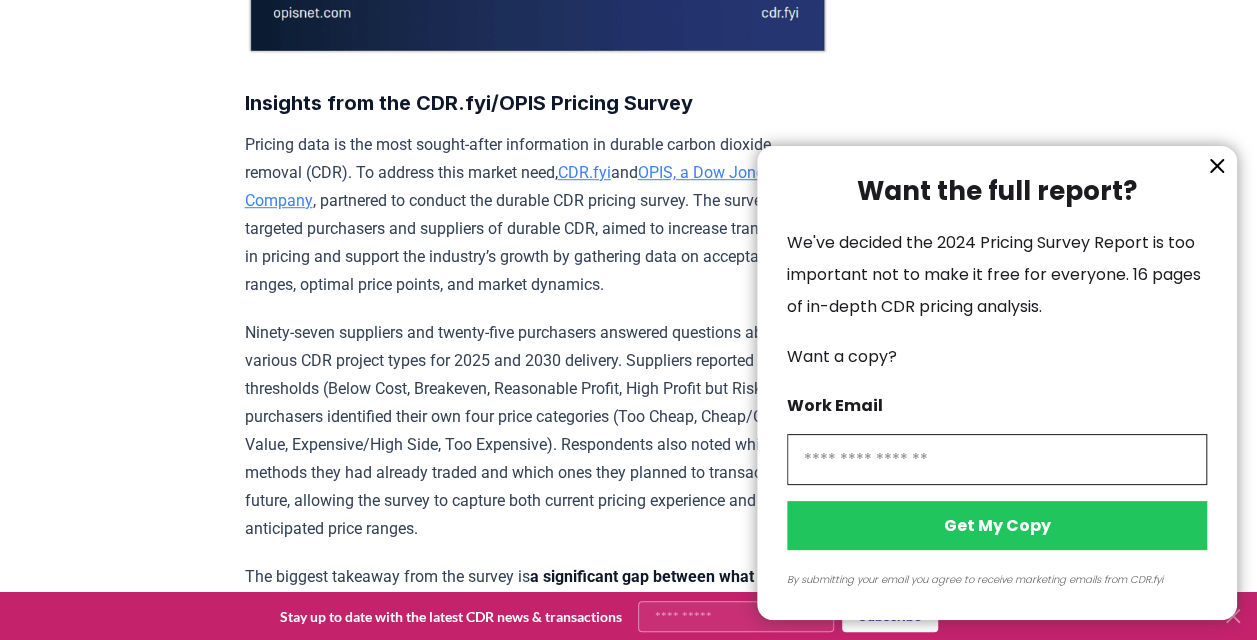 click at bounding box center [628, 320] 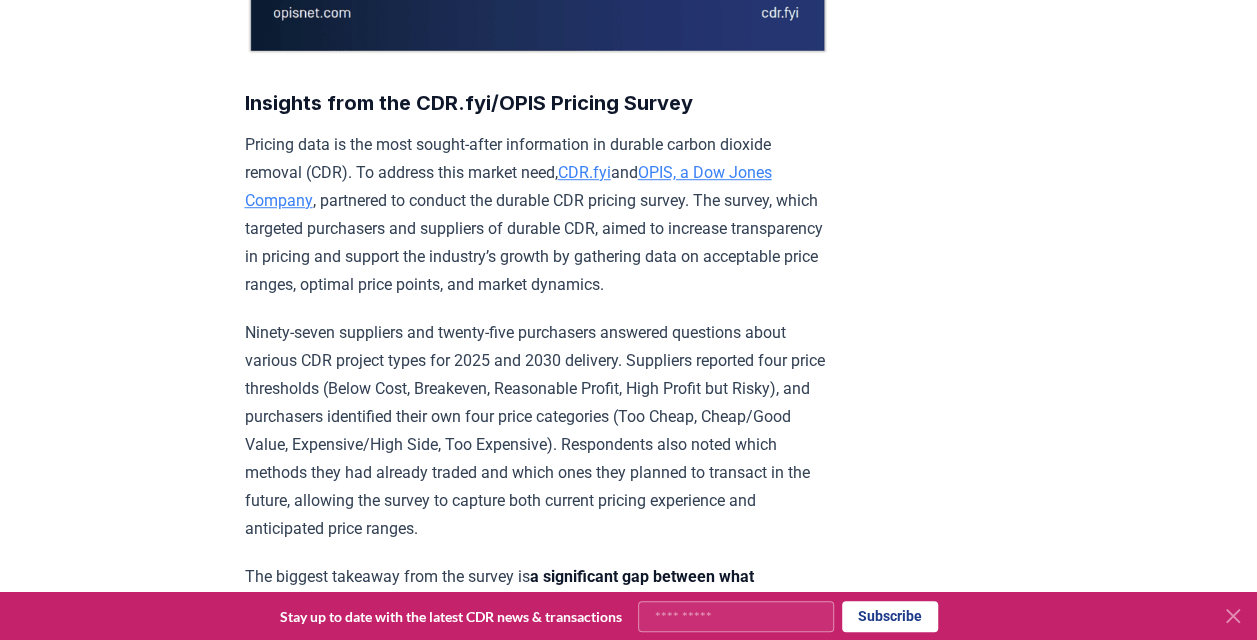 click on "CDR.fyi" at bounding box center (584, 172) 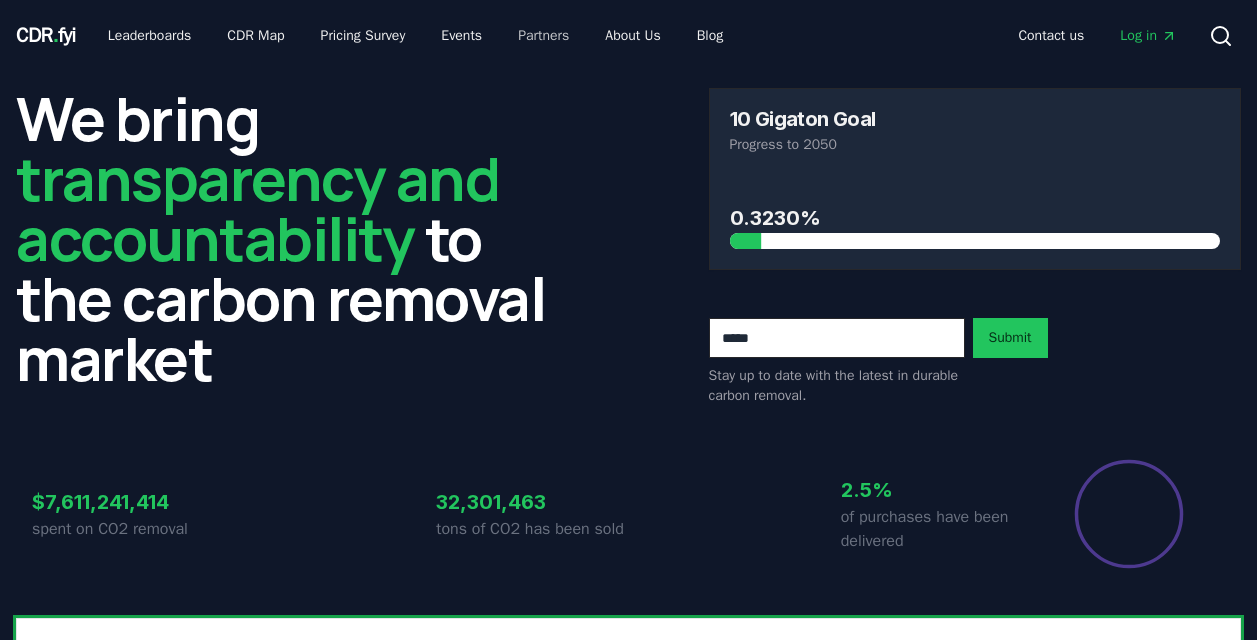 scroll, scrollTop: 0, scrollLeft: 0, axis: both 